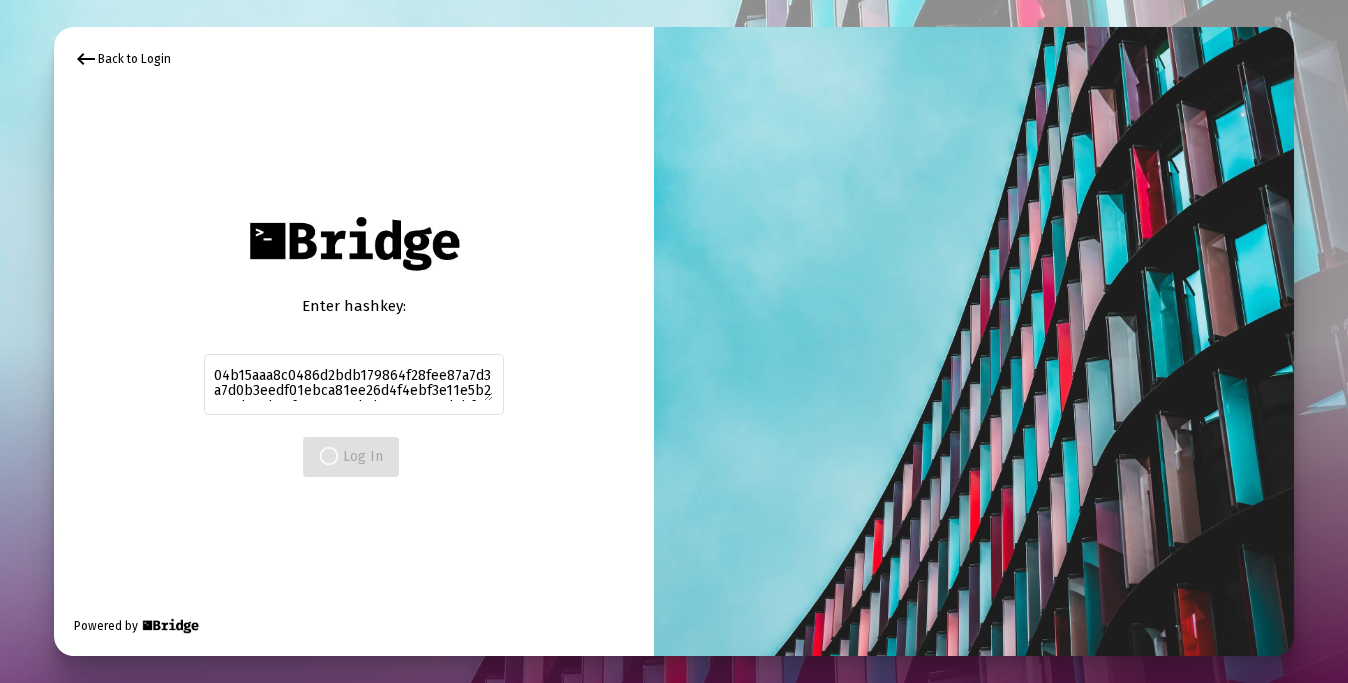 scroll, scrollTop: 0, scrollLeft: 0, axis: both 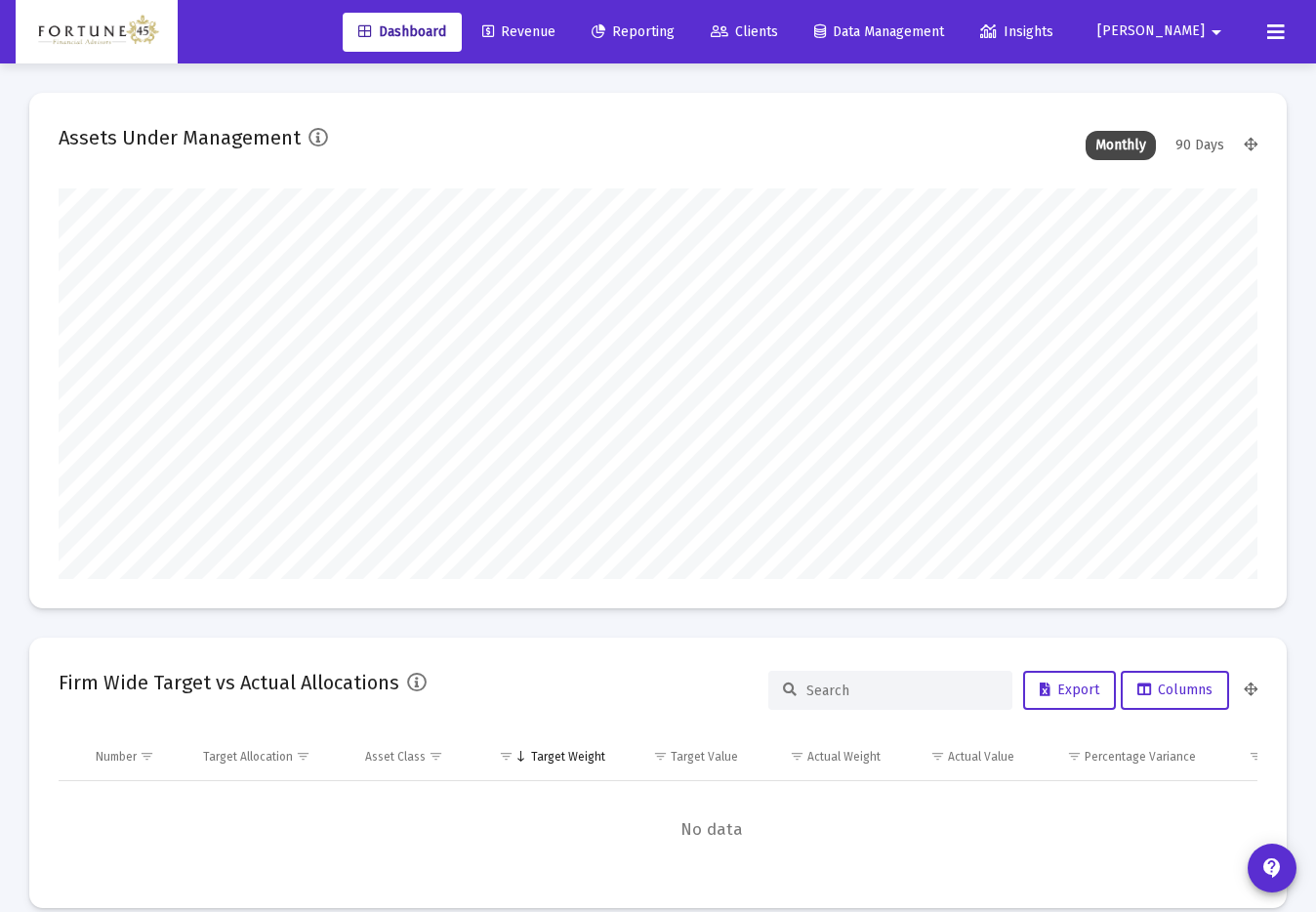 type on "[DATE]" 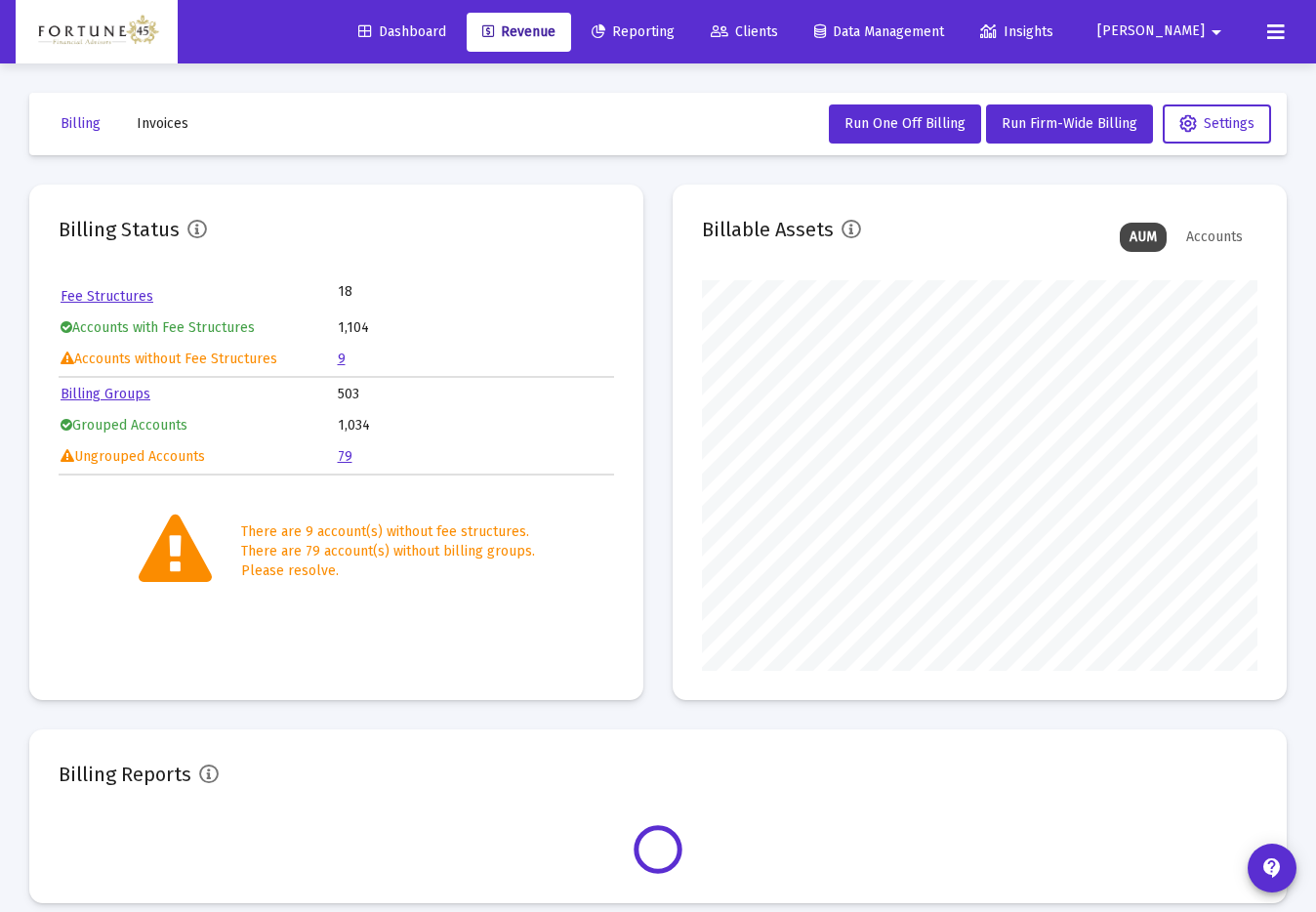 scroll, scrollTop: 976055, scrollLeft: 975706, axis: both 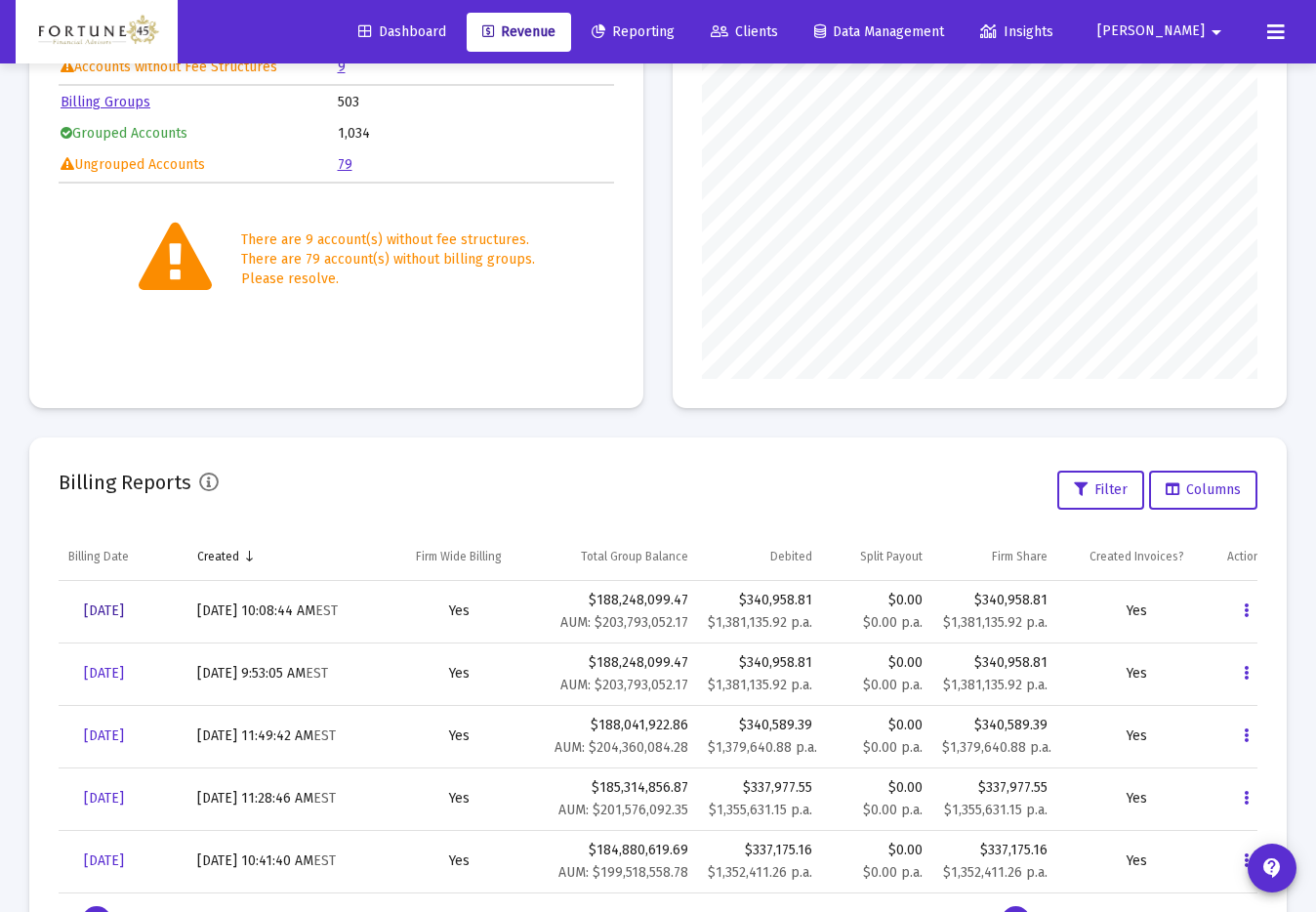 click on "[DATE]" at bounding box center (103, 610) 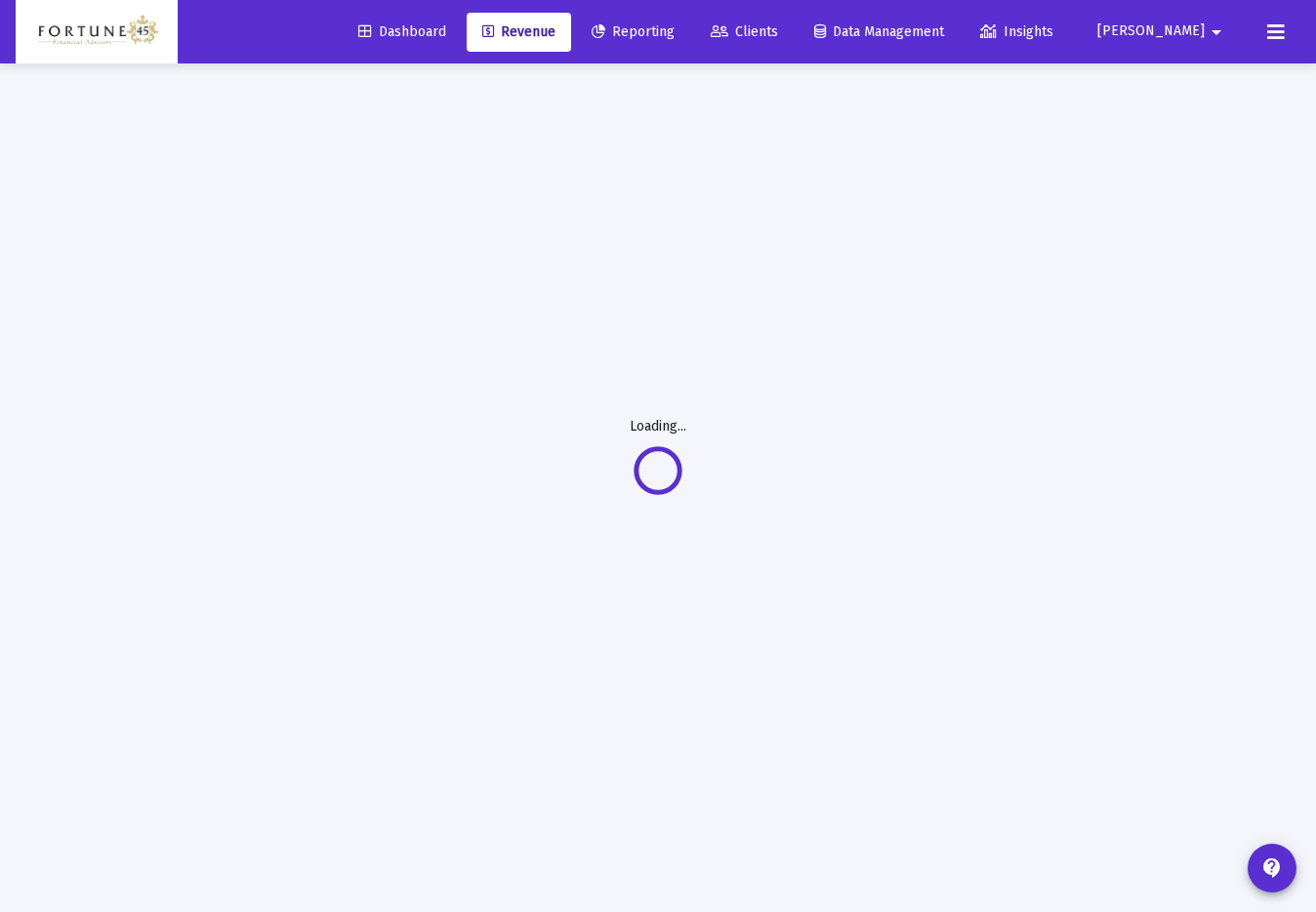 scroll, scrollTop: 63, scrollLeft: 0, axis: vertical 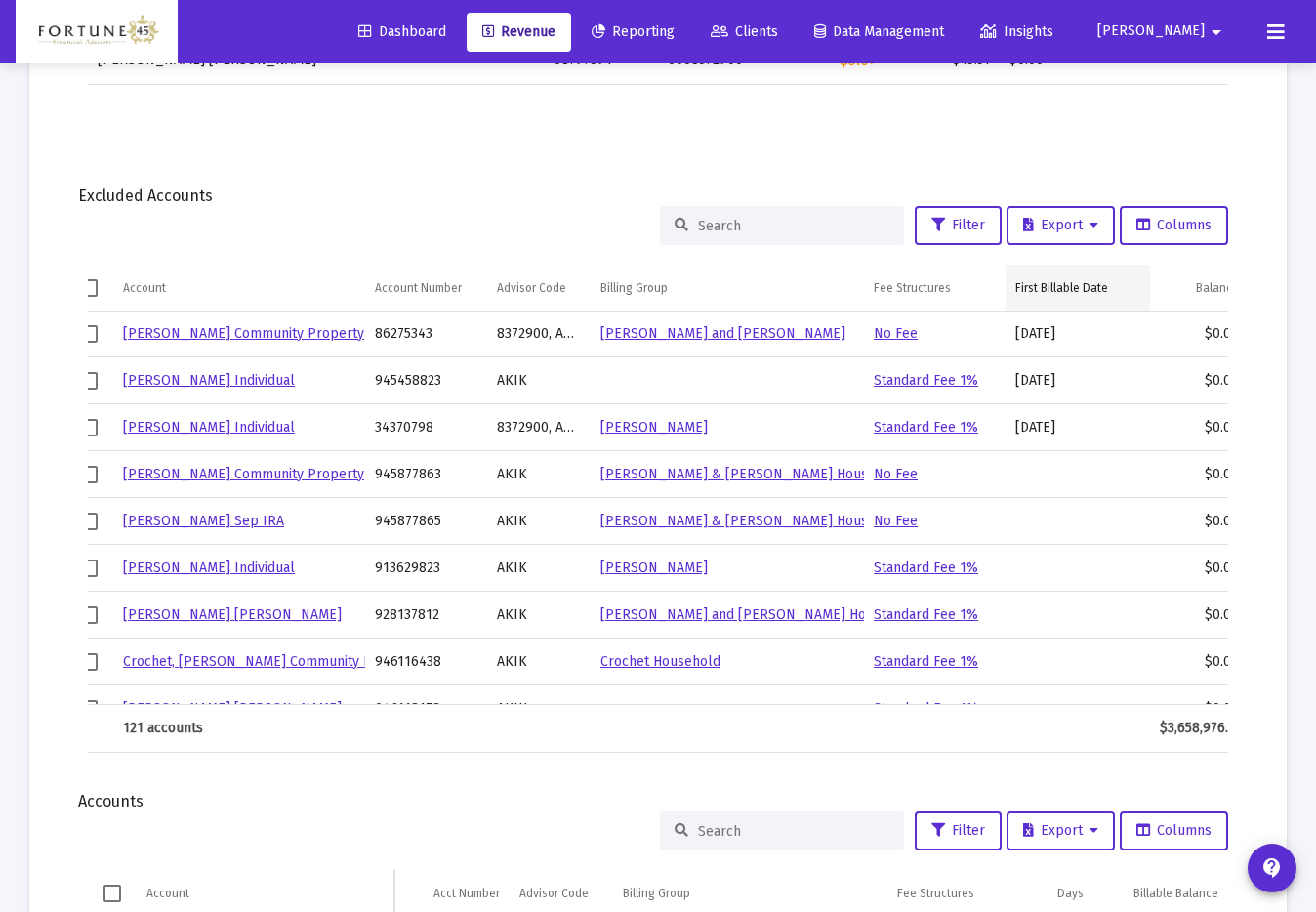 click on "First Billable Date" at bounding box center (1061, 288) 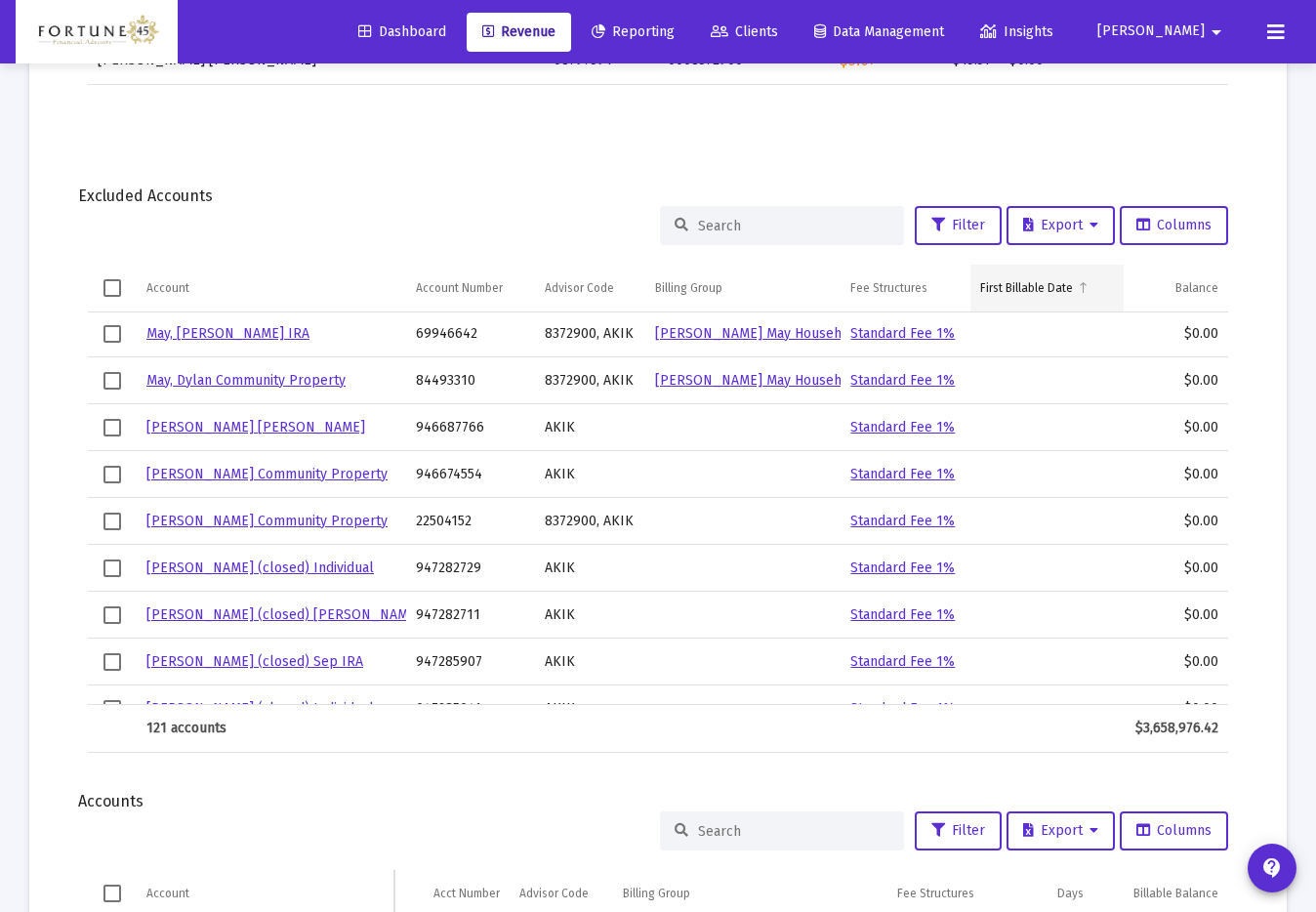 click on "First Billable Date" at bounding box center (1026, 288) 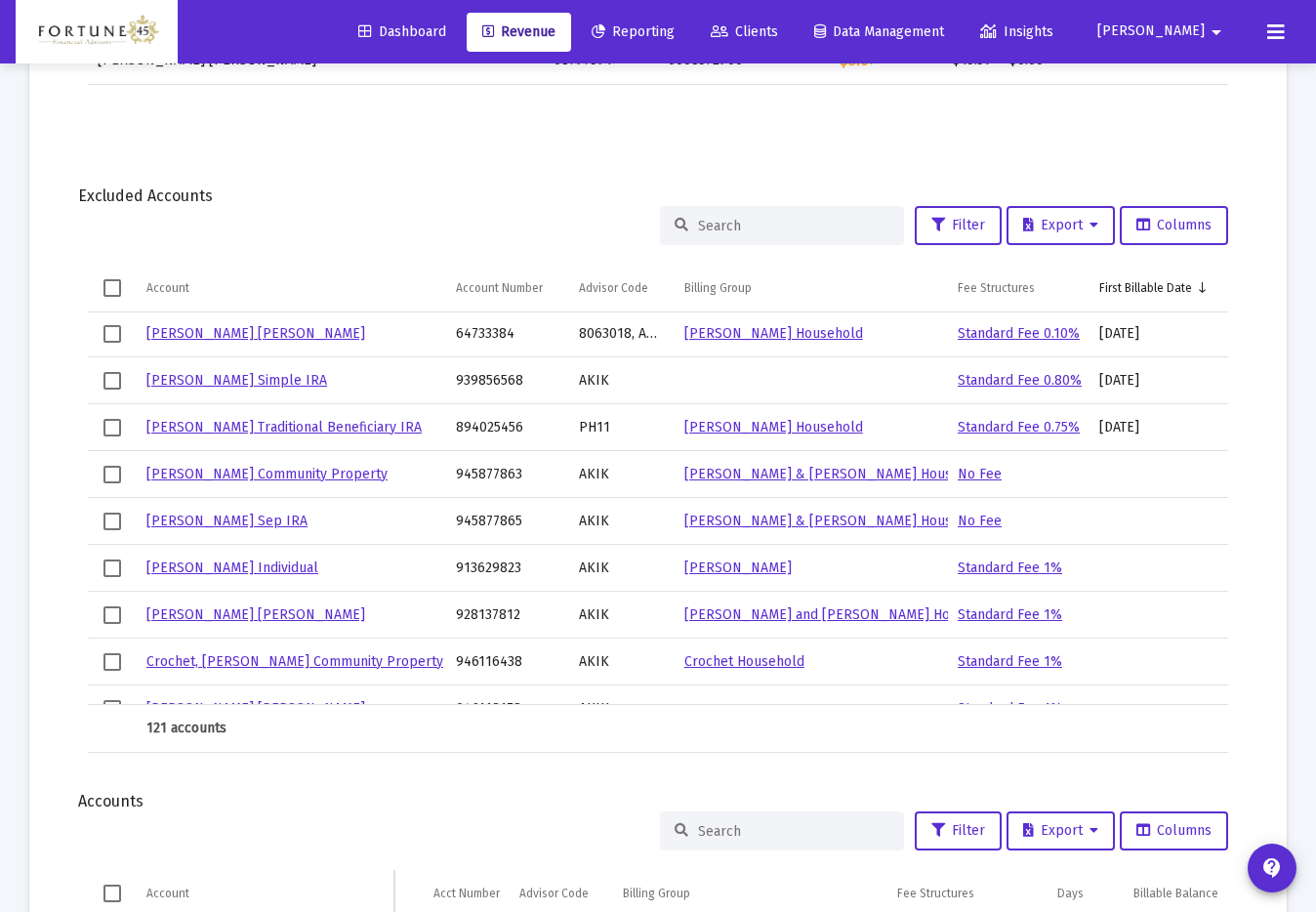click on "Fee Structures" at bounding box center [1018, 288] 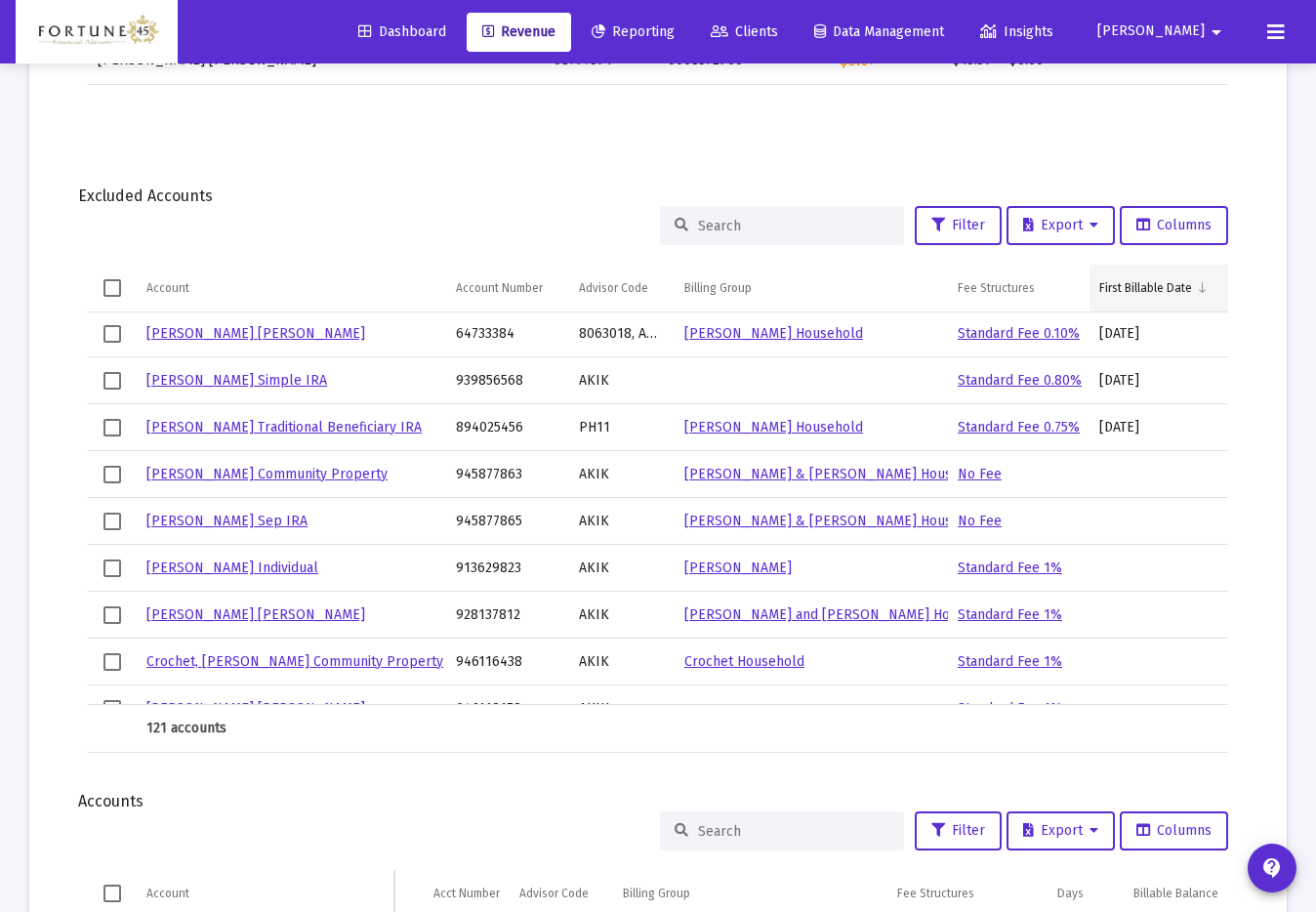 click on "First Billable Date" at bounding box center [1145, 288] 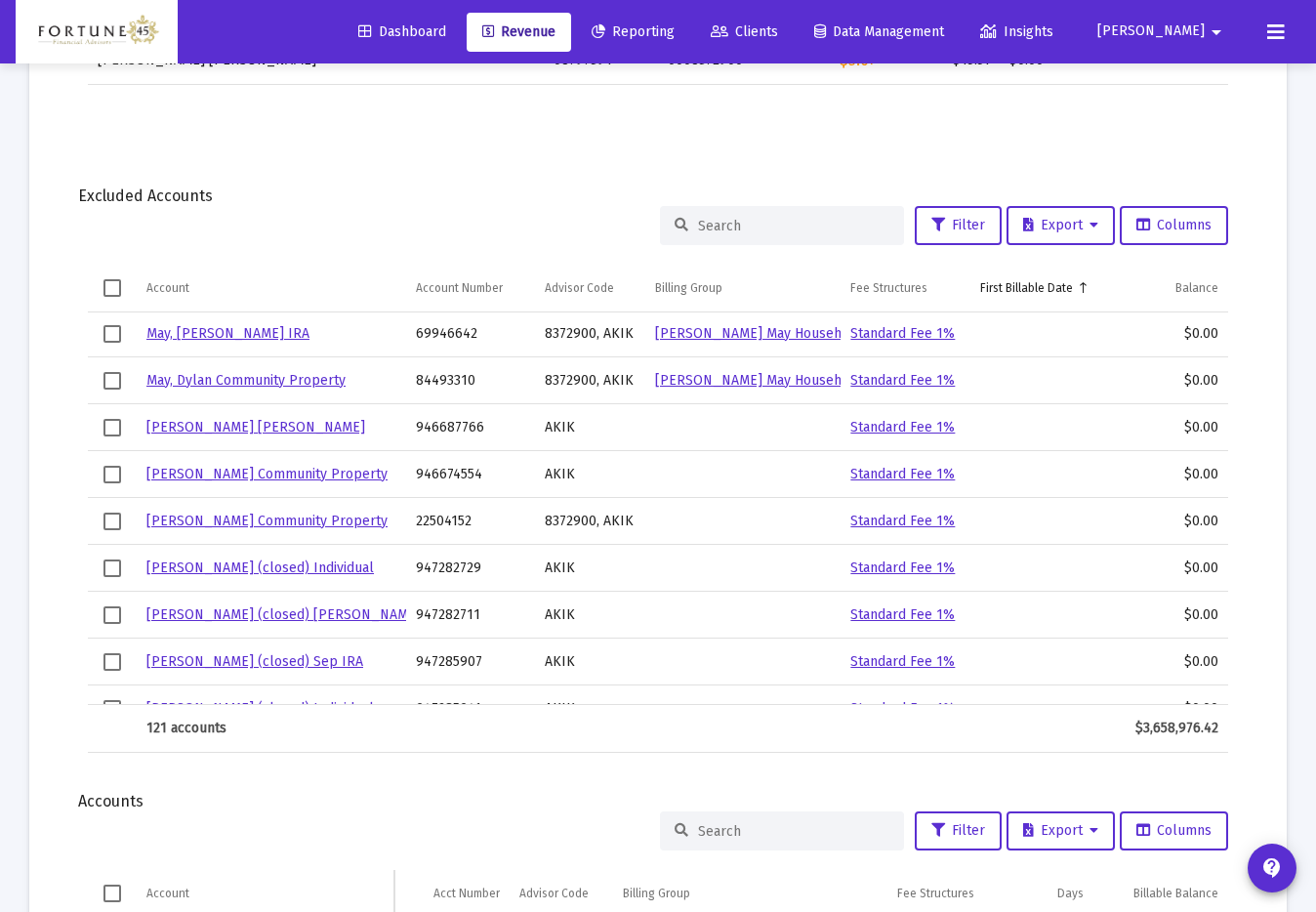 scroll, scrollTop: 0, scrollLeft: 0, axis: both 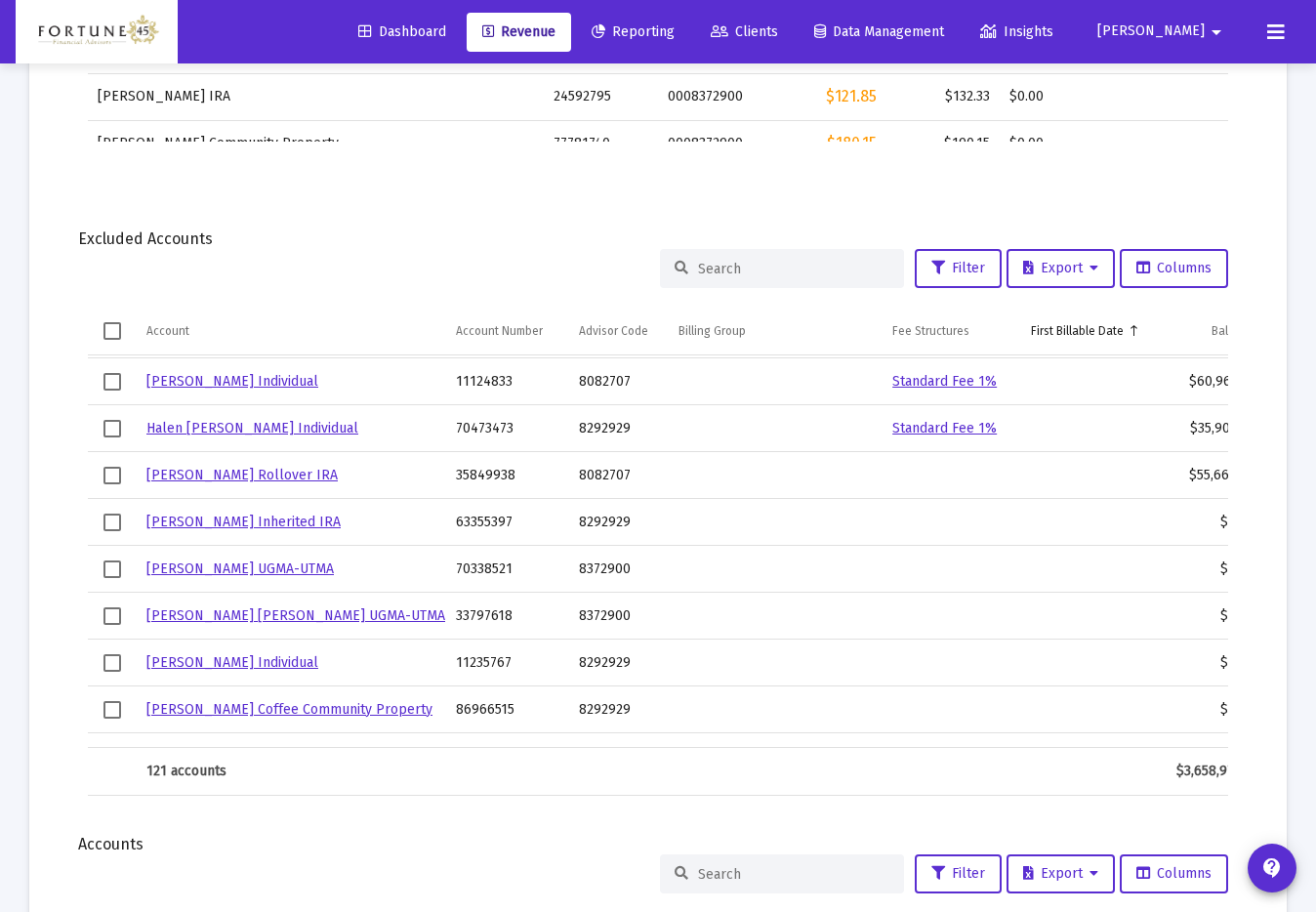 click 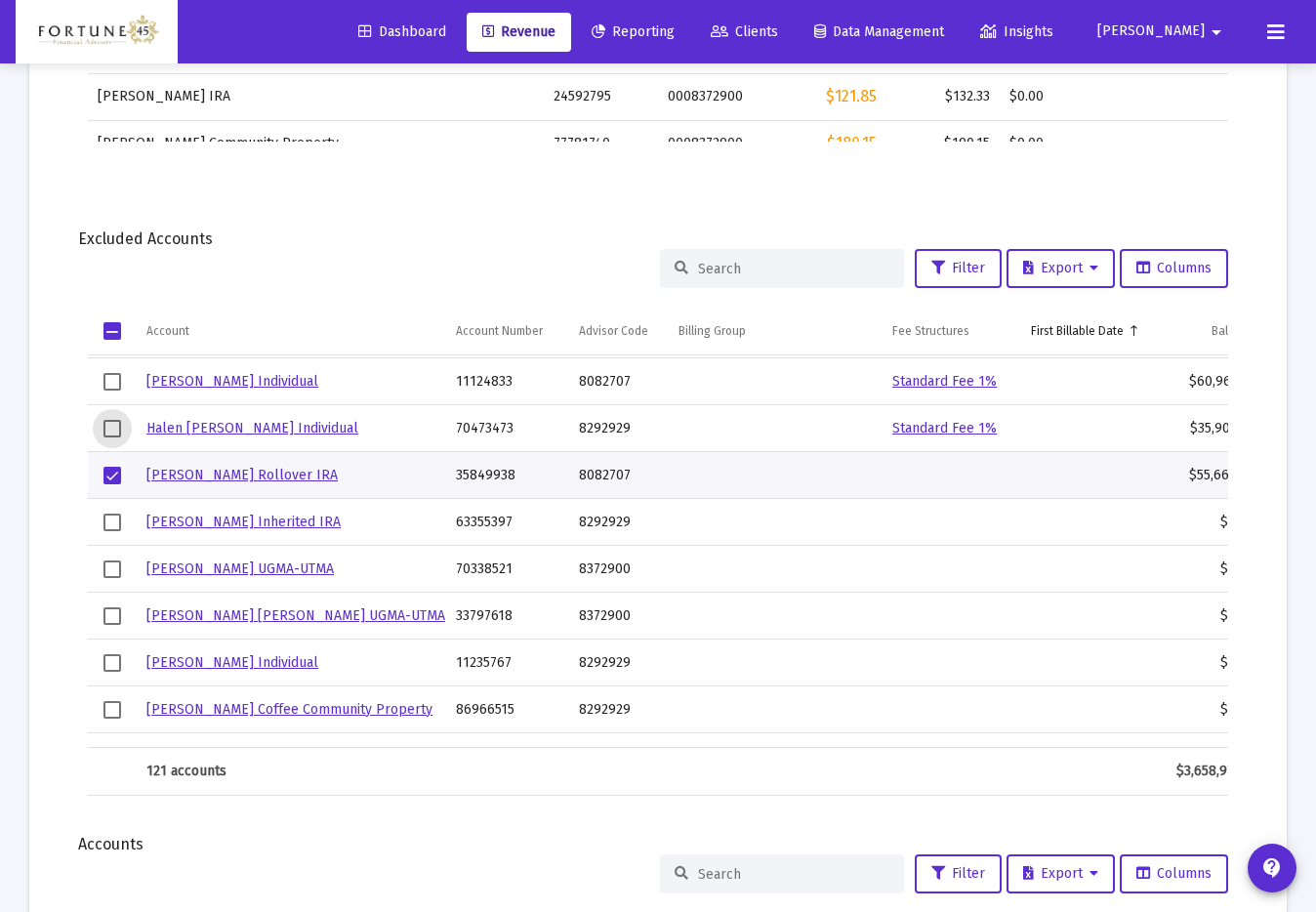 click 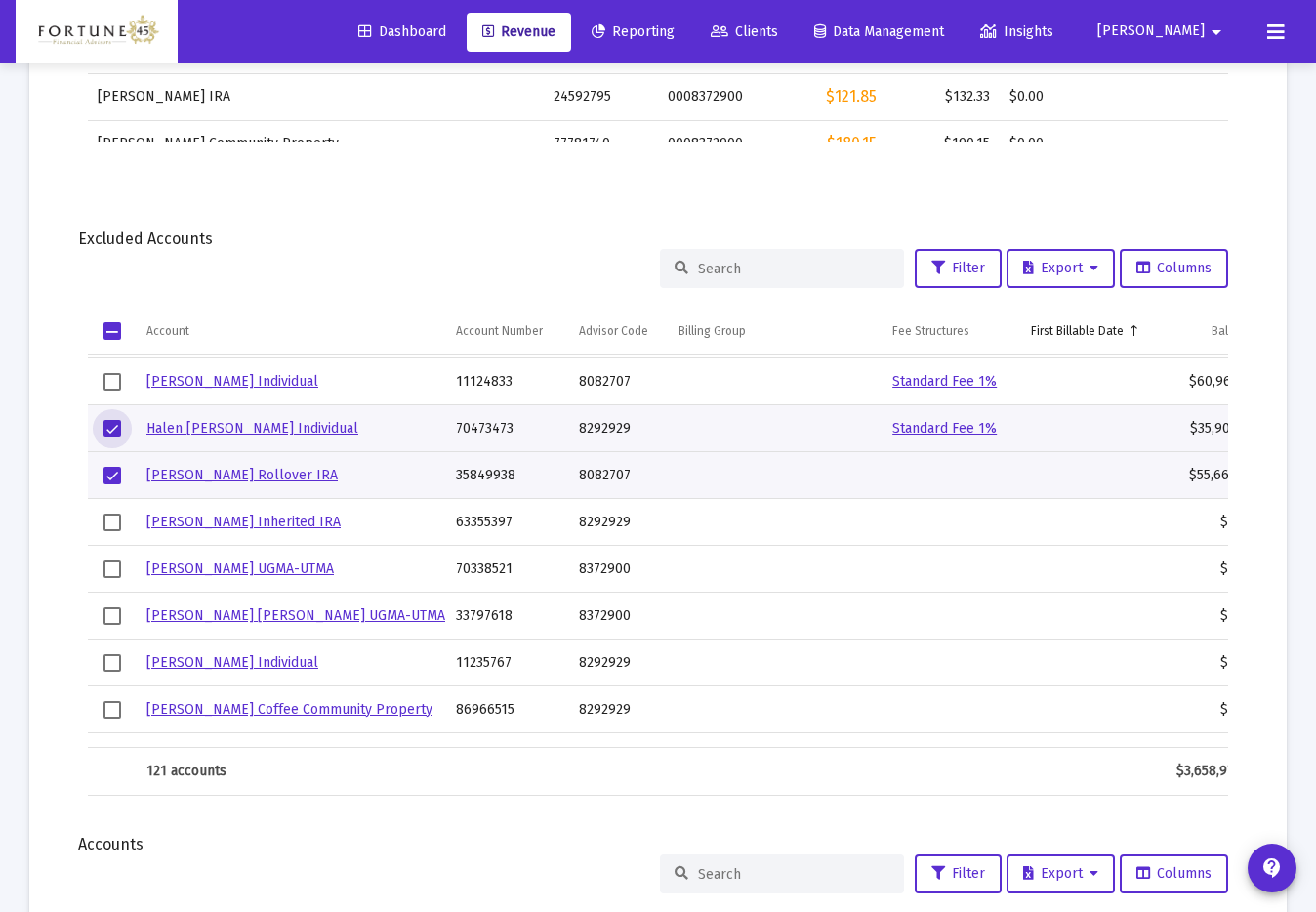 click 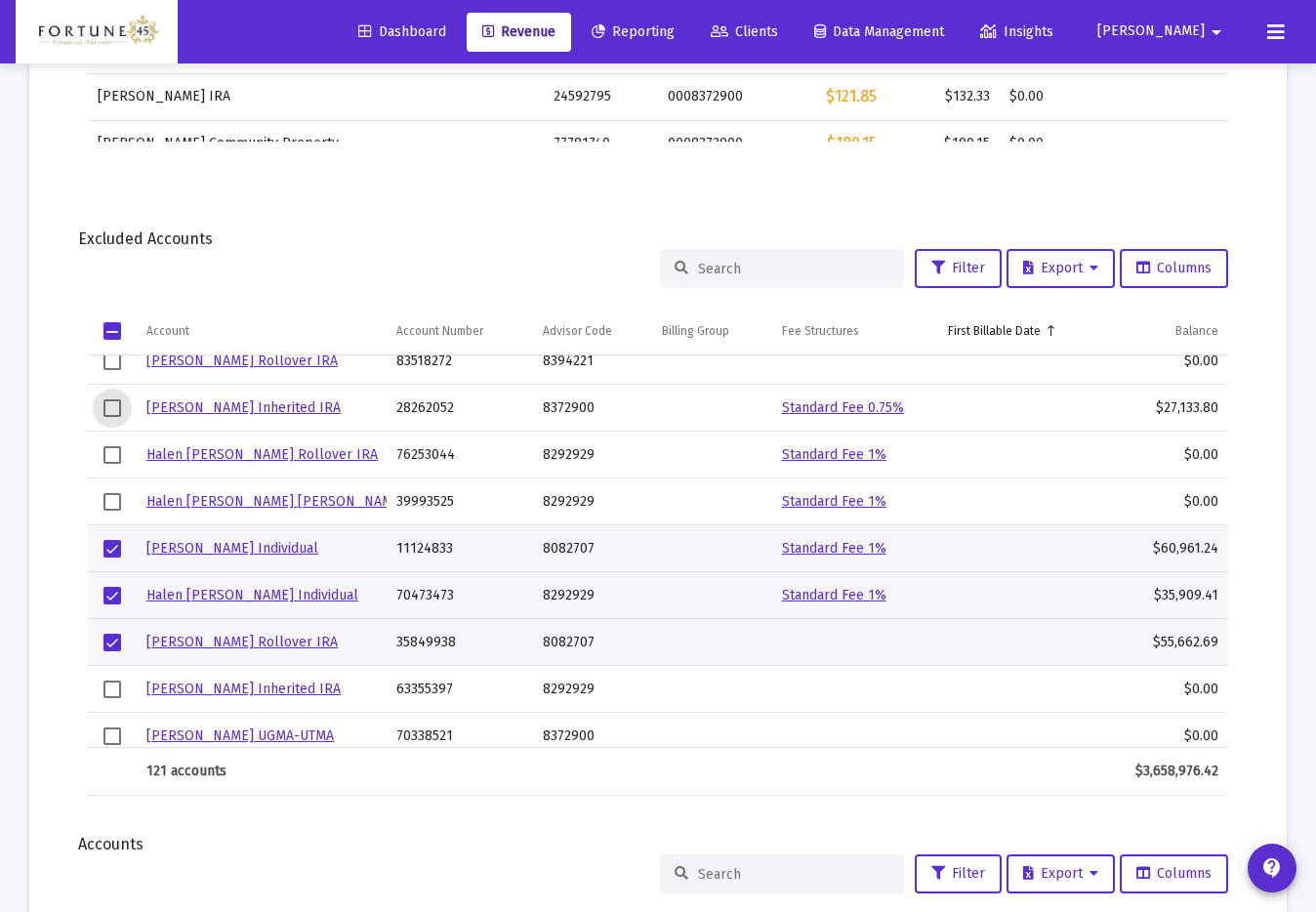 click 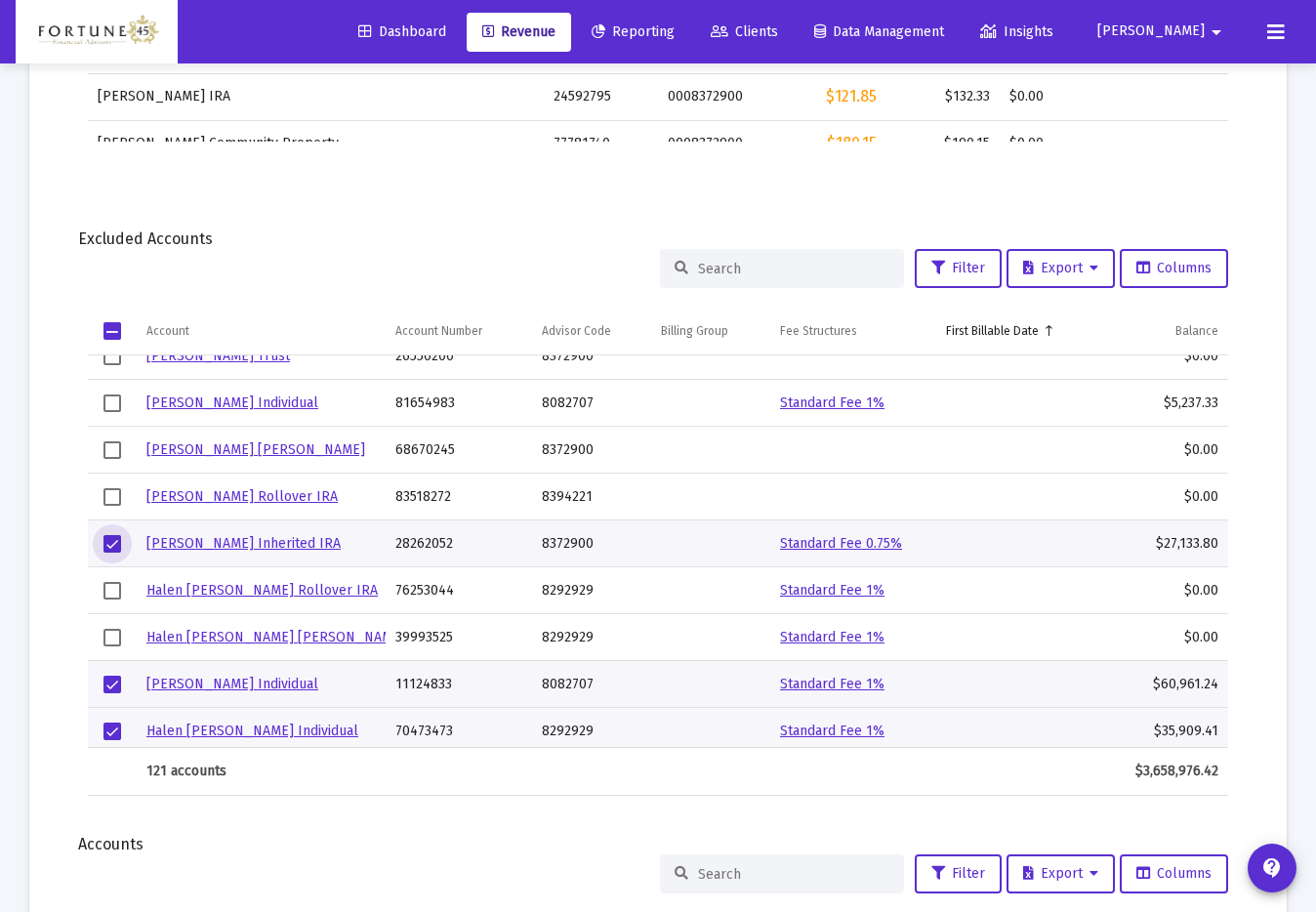 click 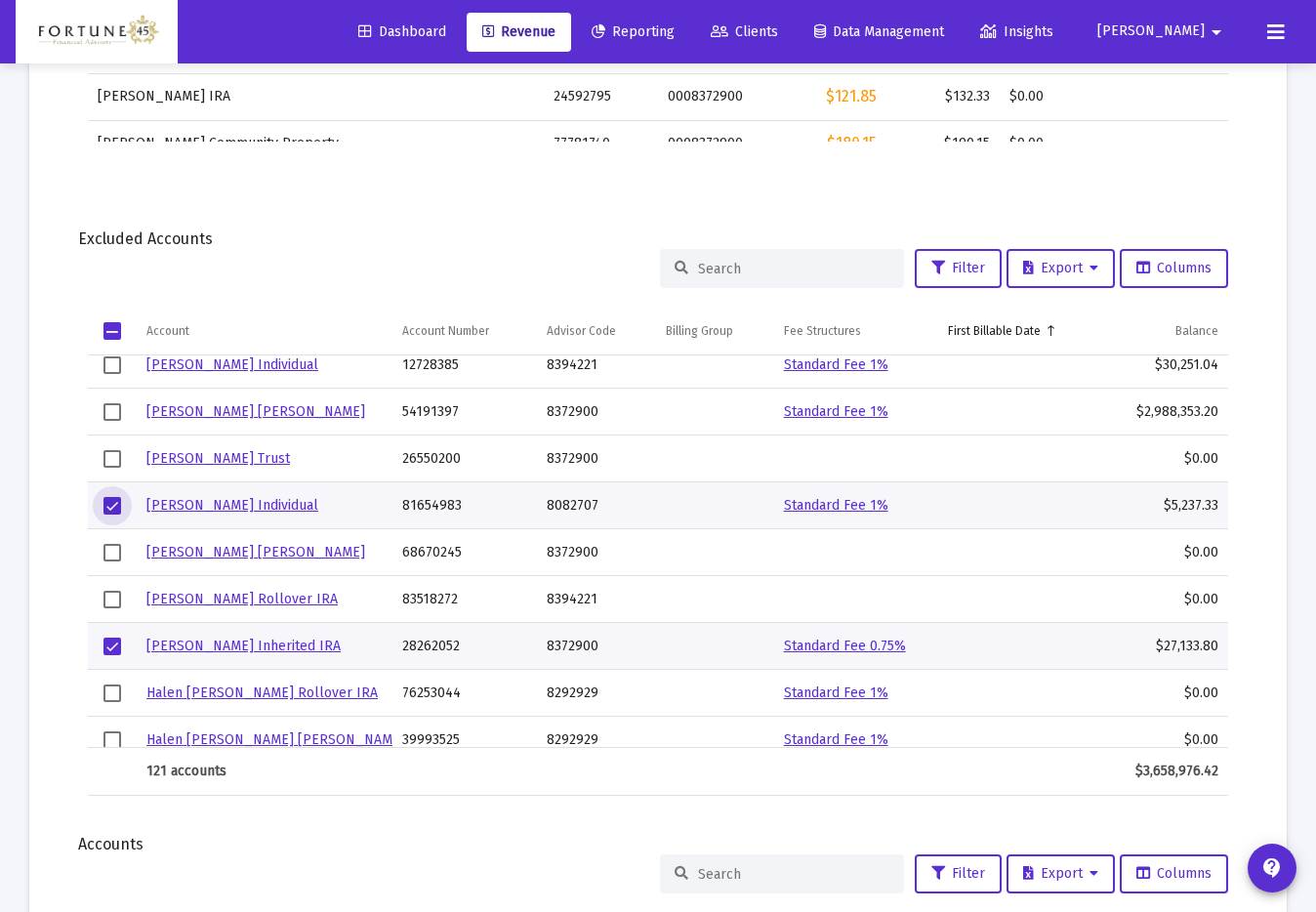 click 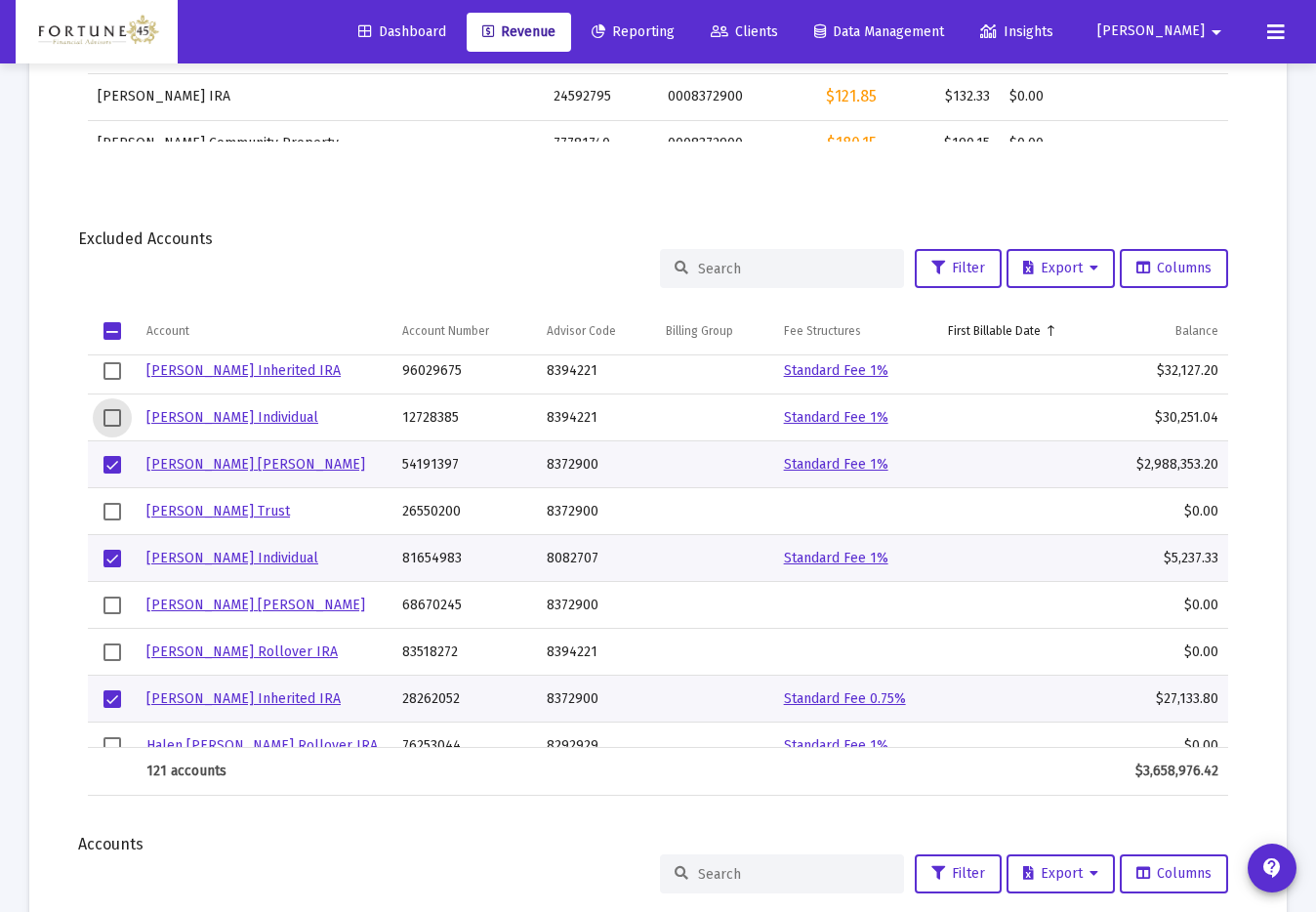 click 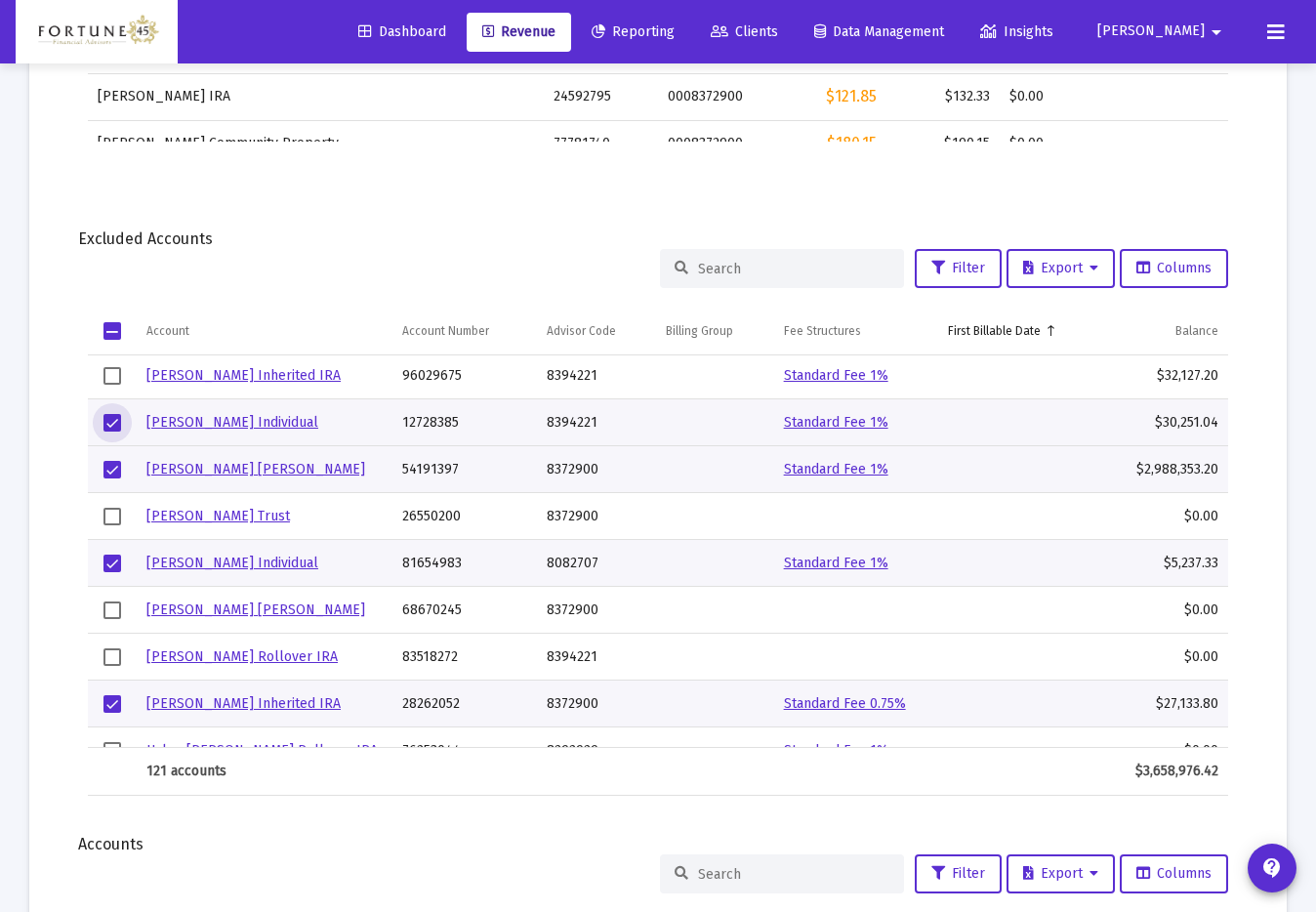 click 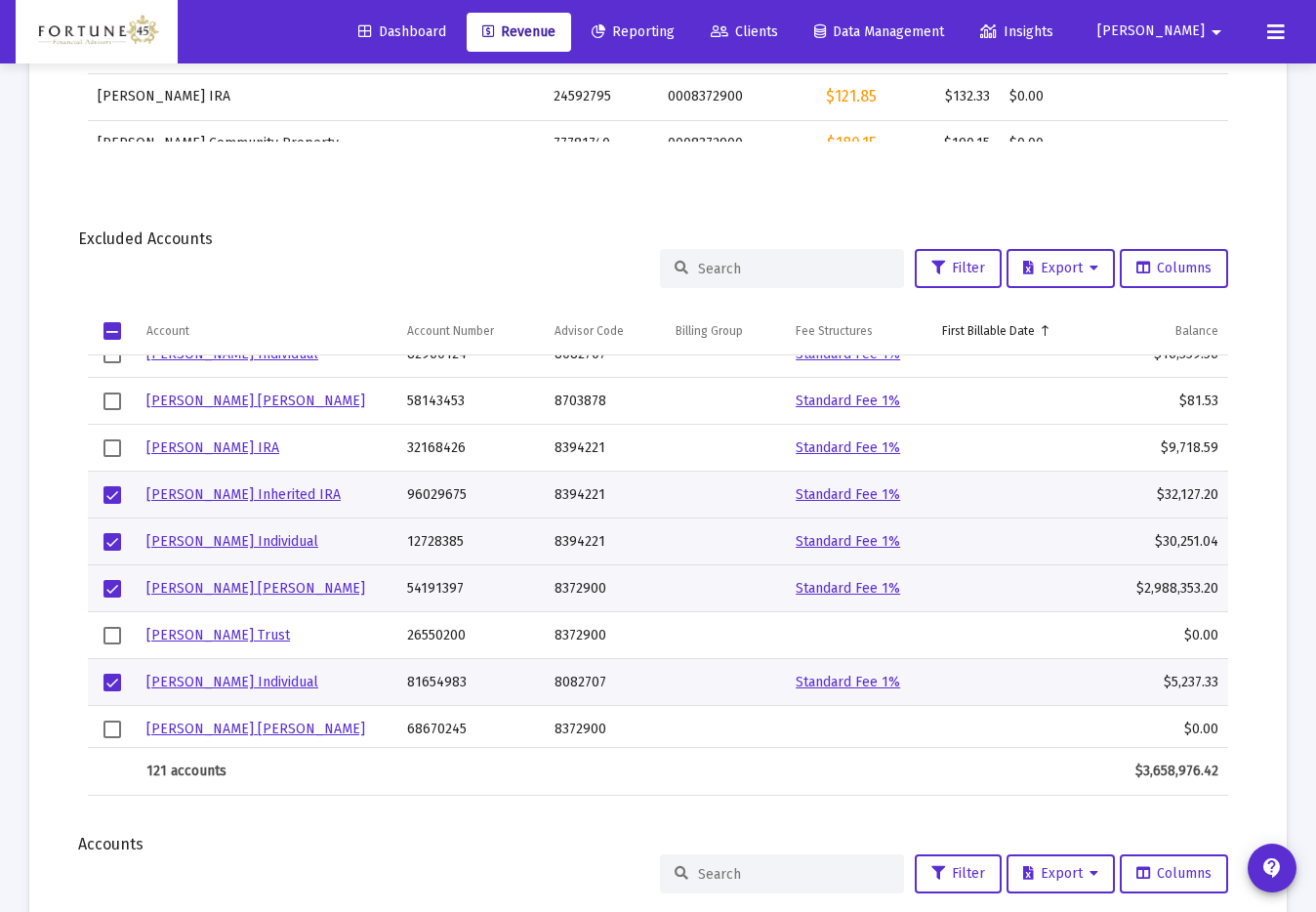 click 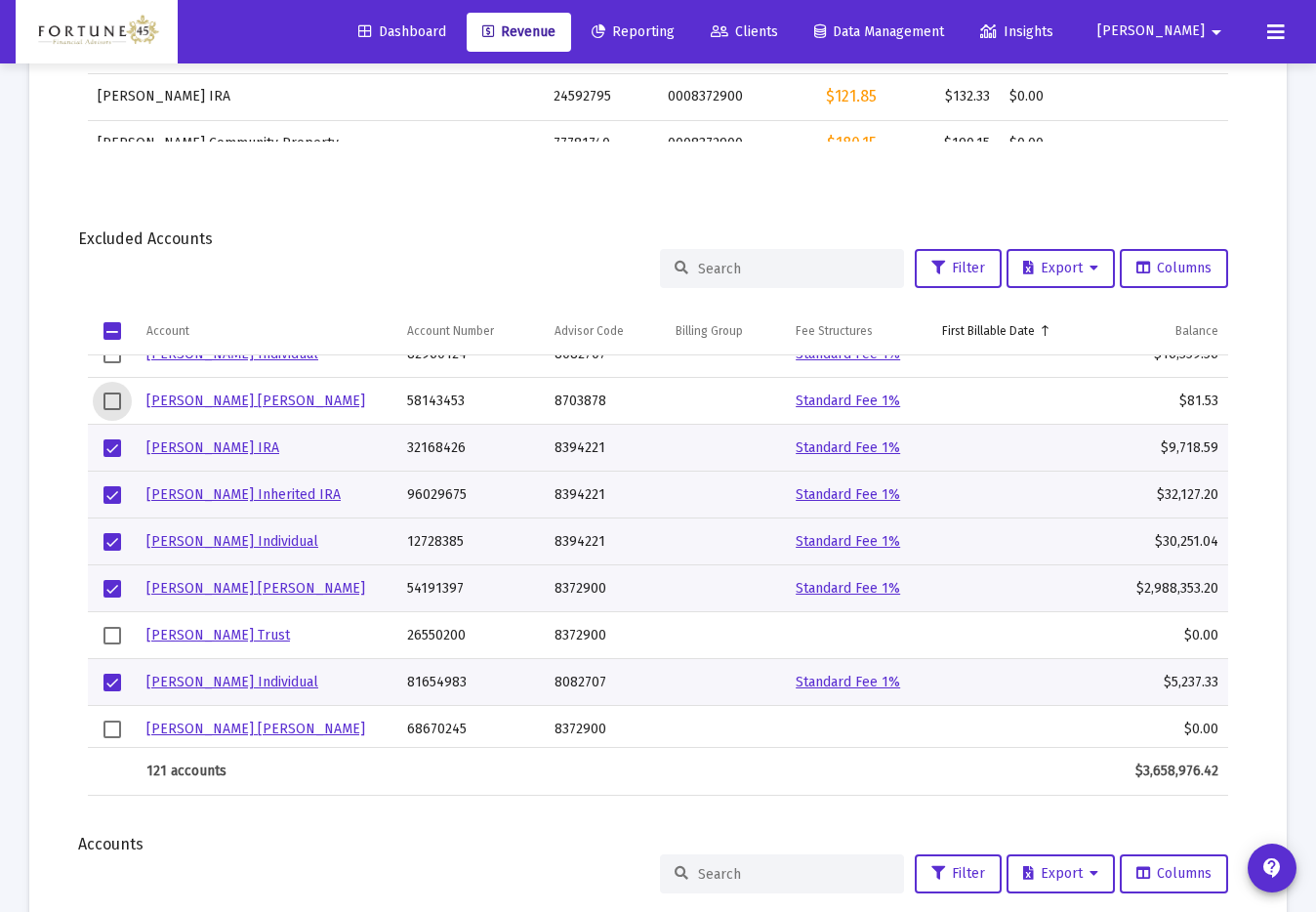 click 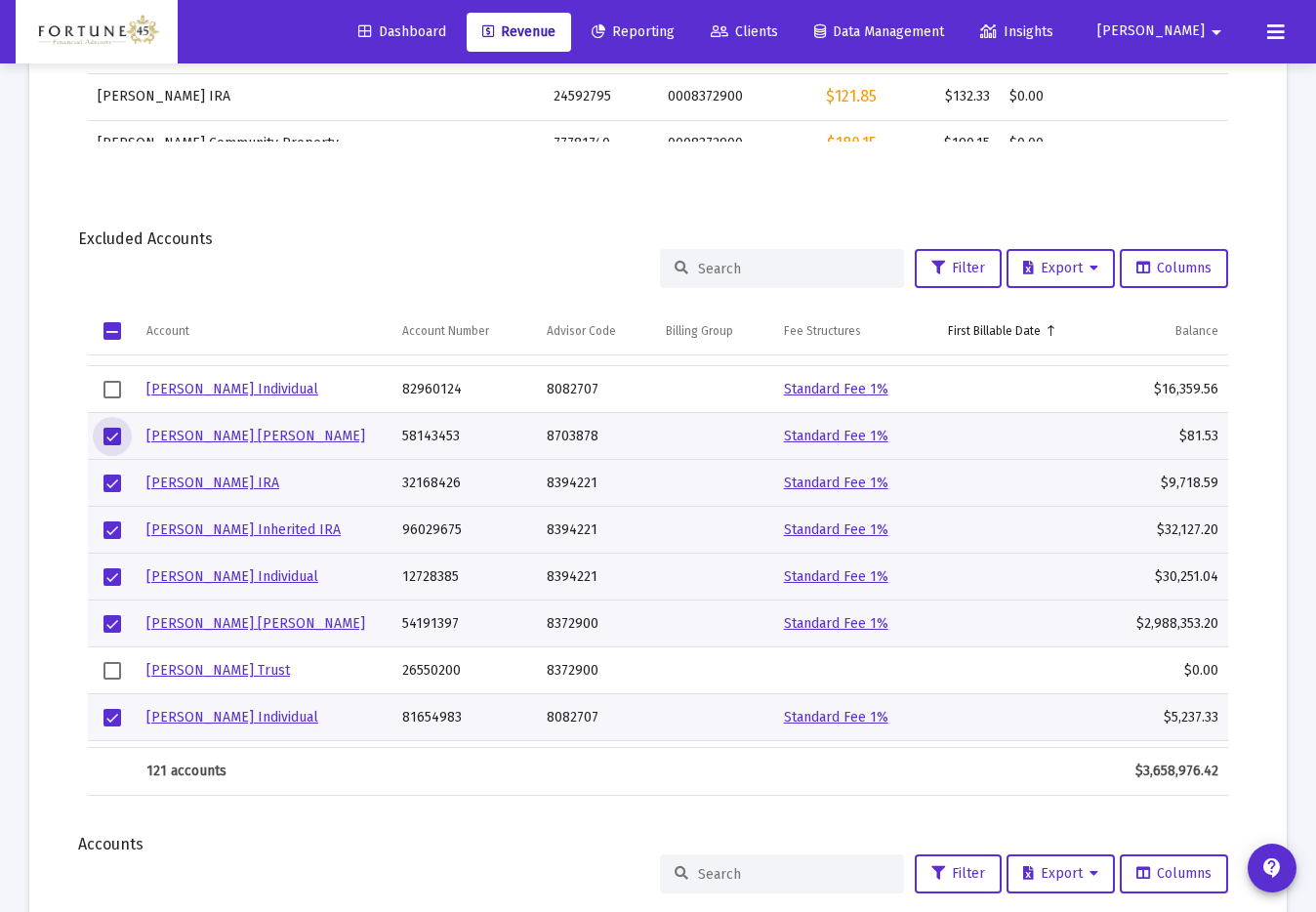 click 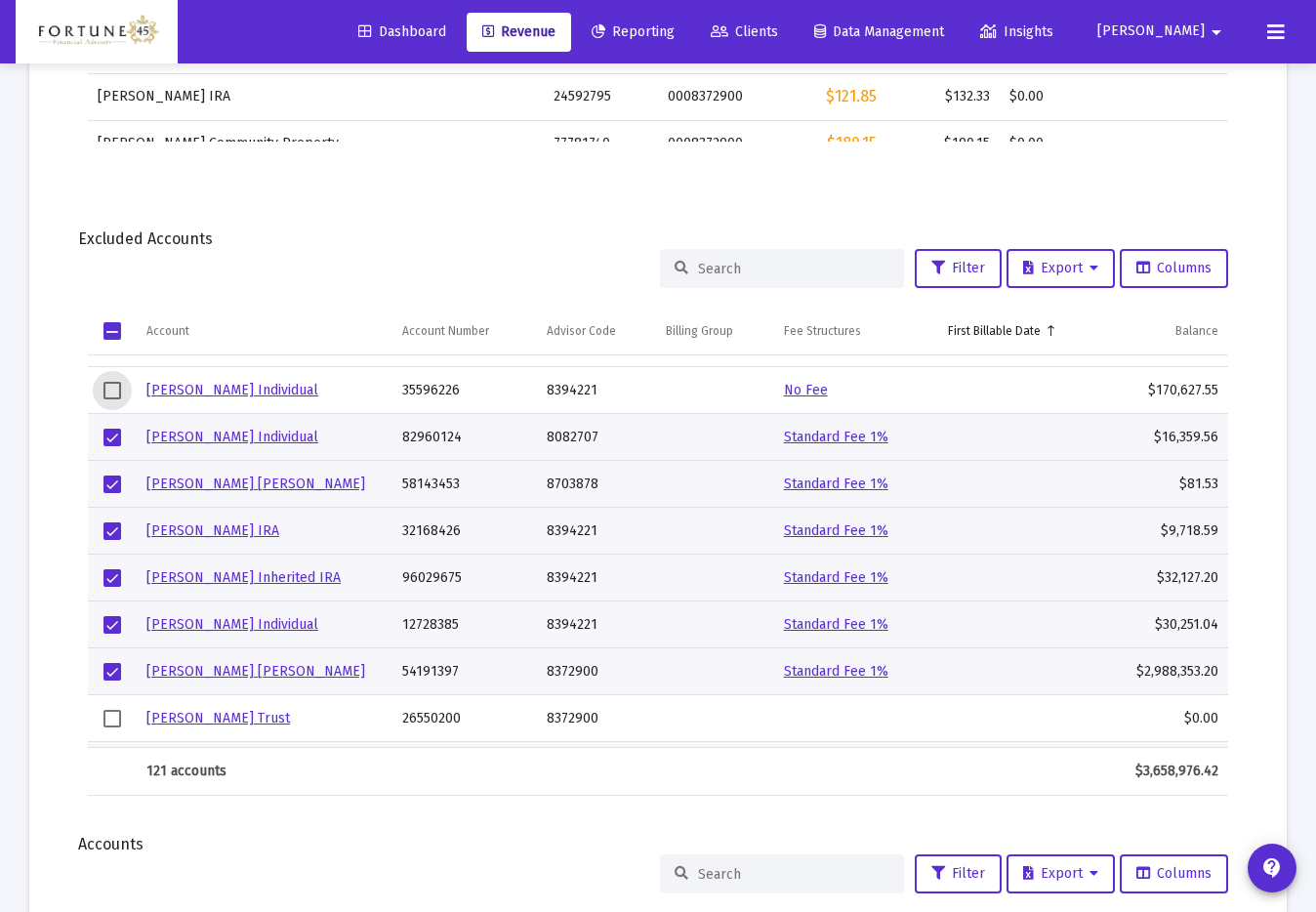 click 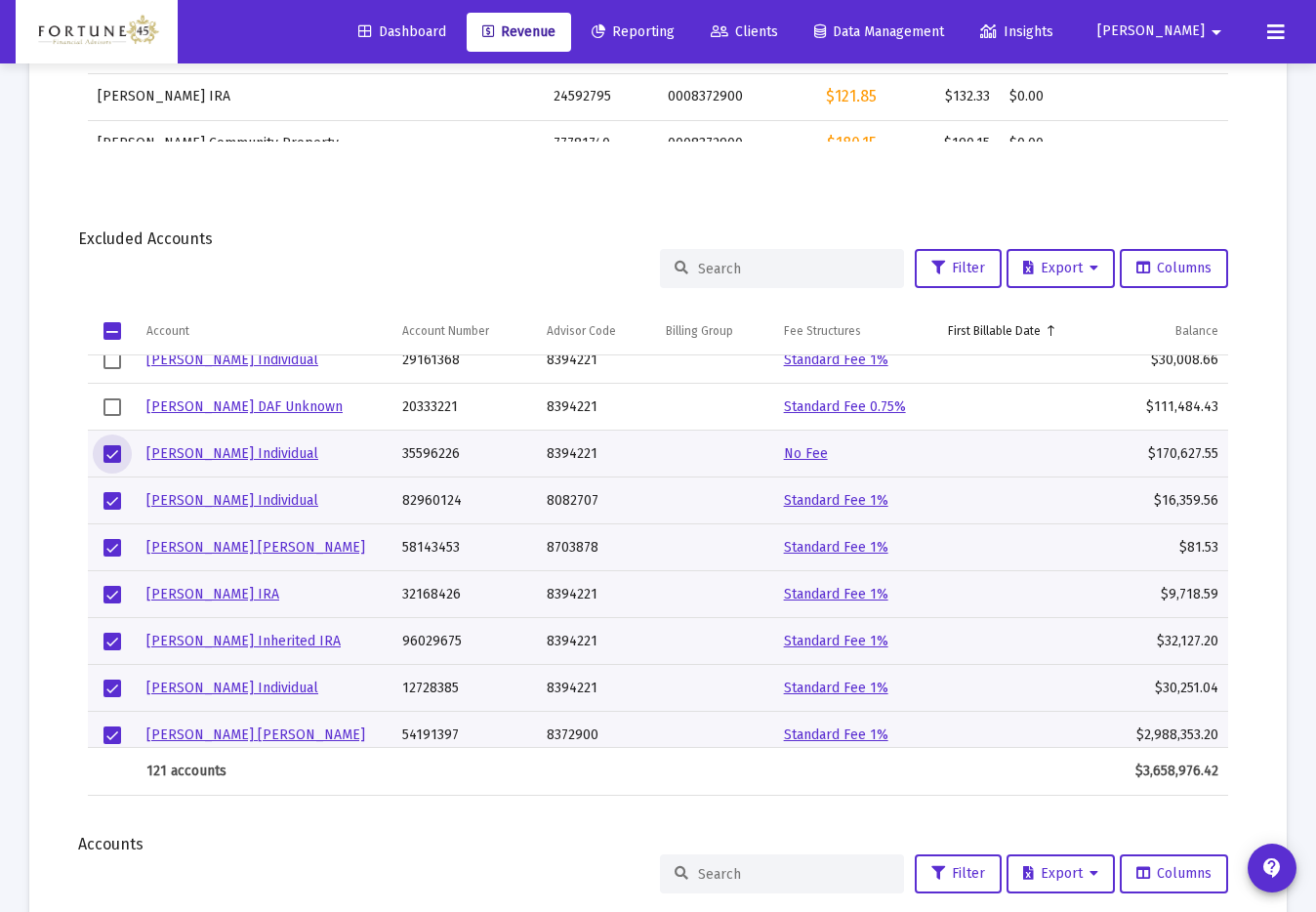 scroll, scrollTop: 3671, scrollLeft: 0, axis: vertical 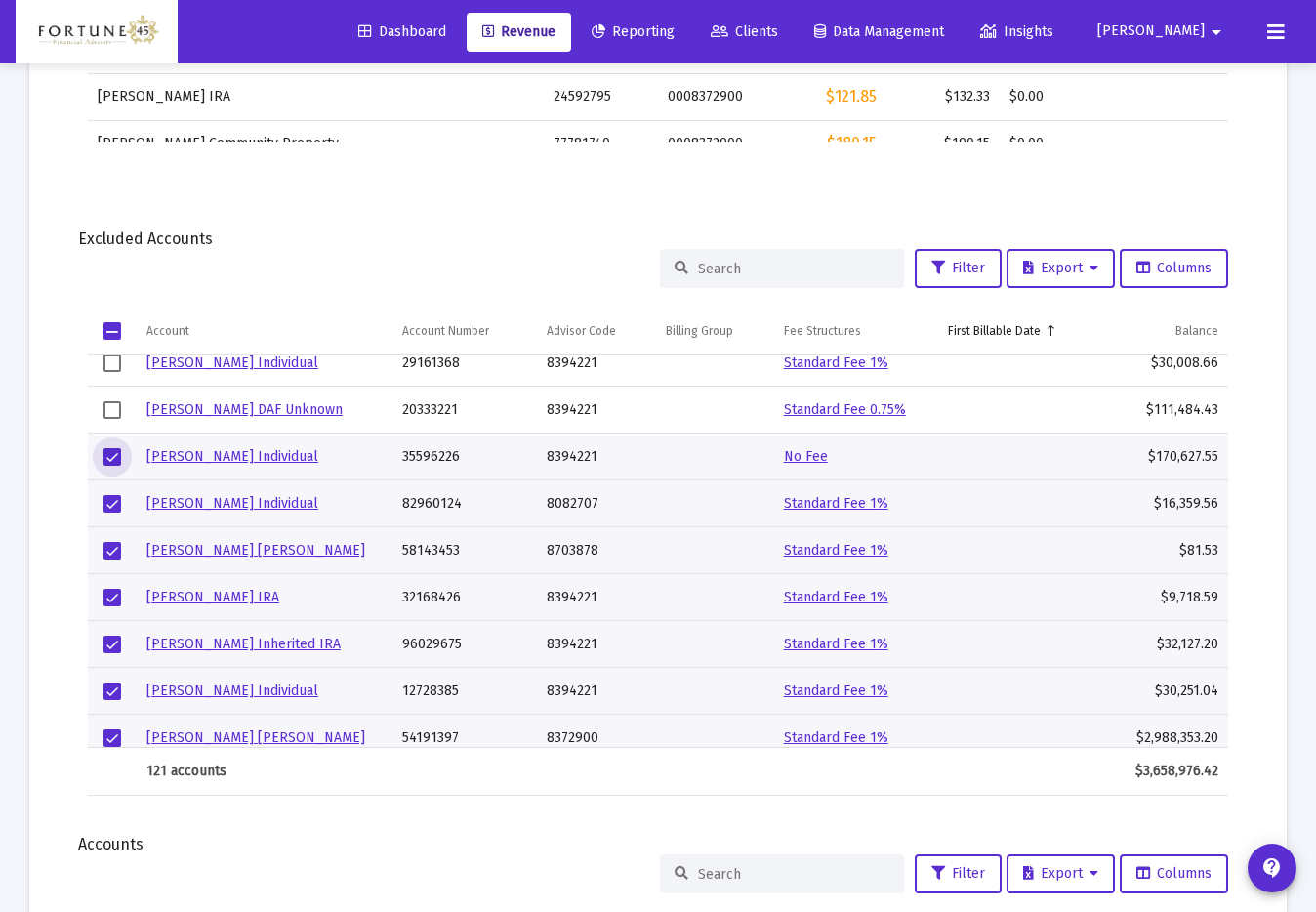 click 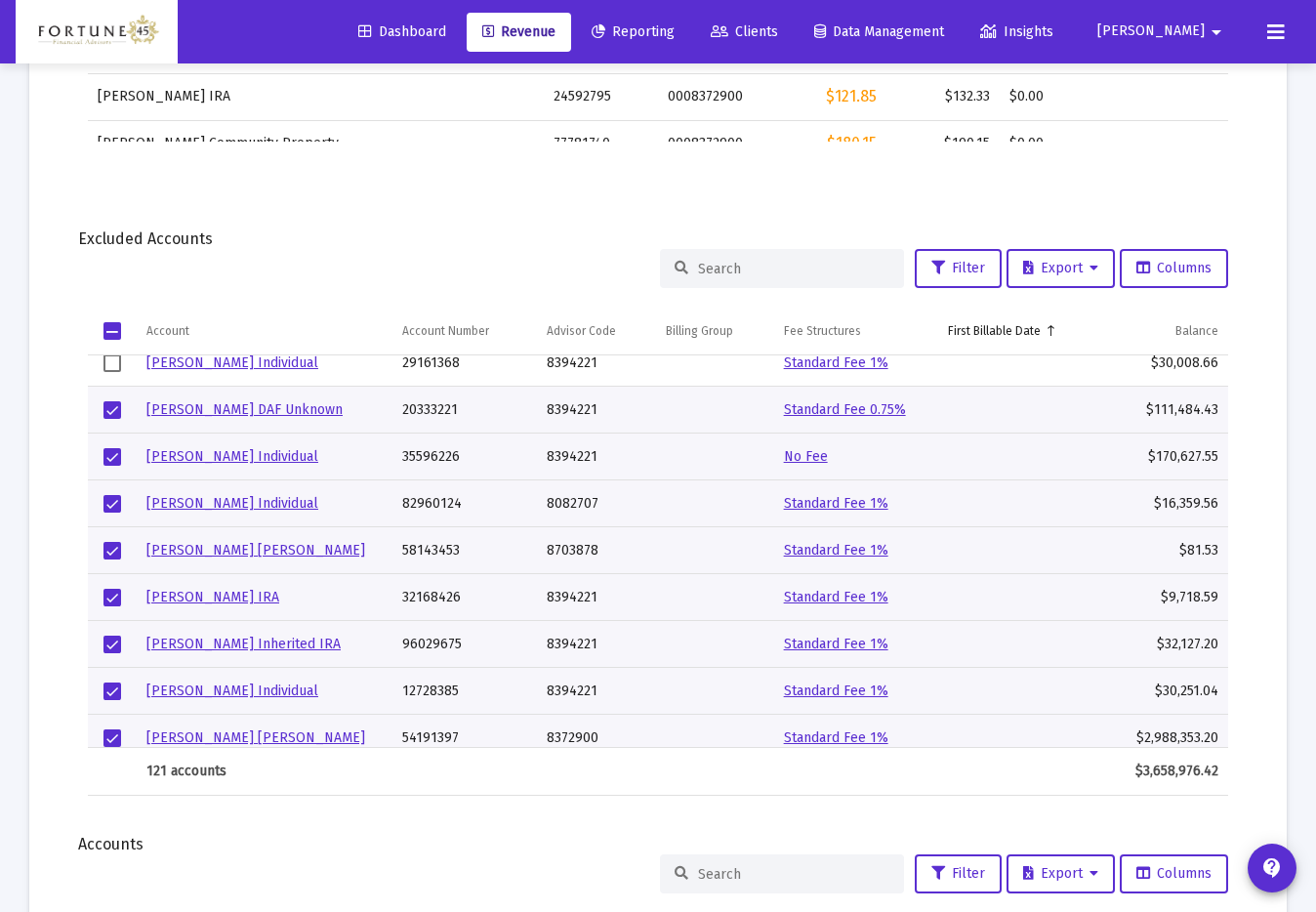 click 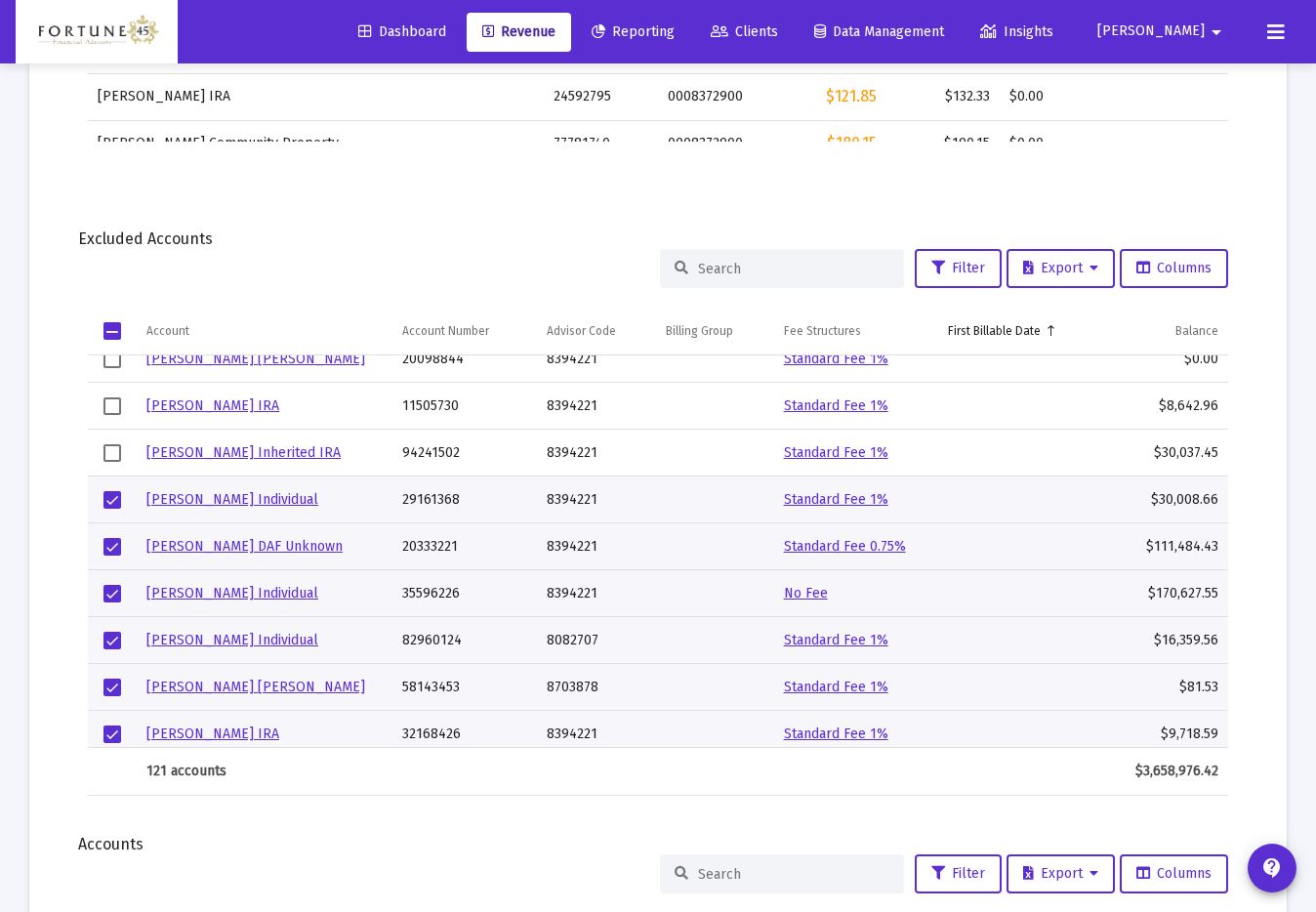 scroll, scrollTop: 3524, scrollLeft: 0, axis: vertical 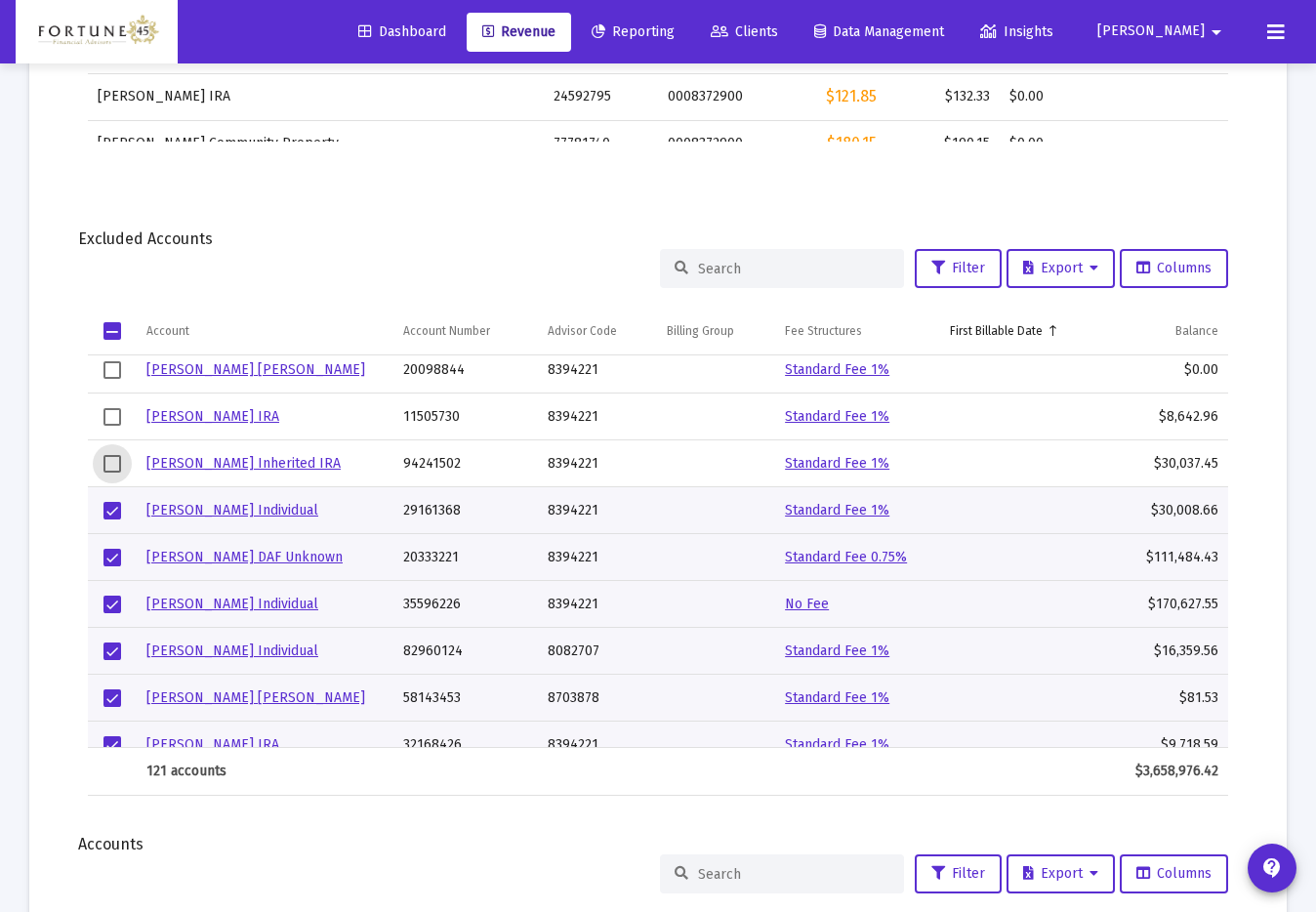 click 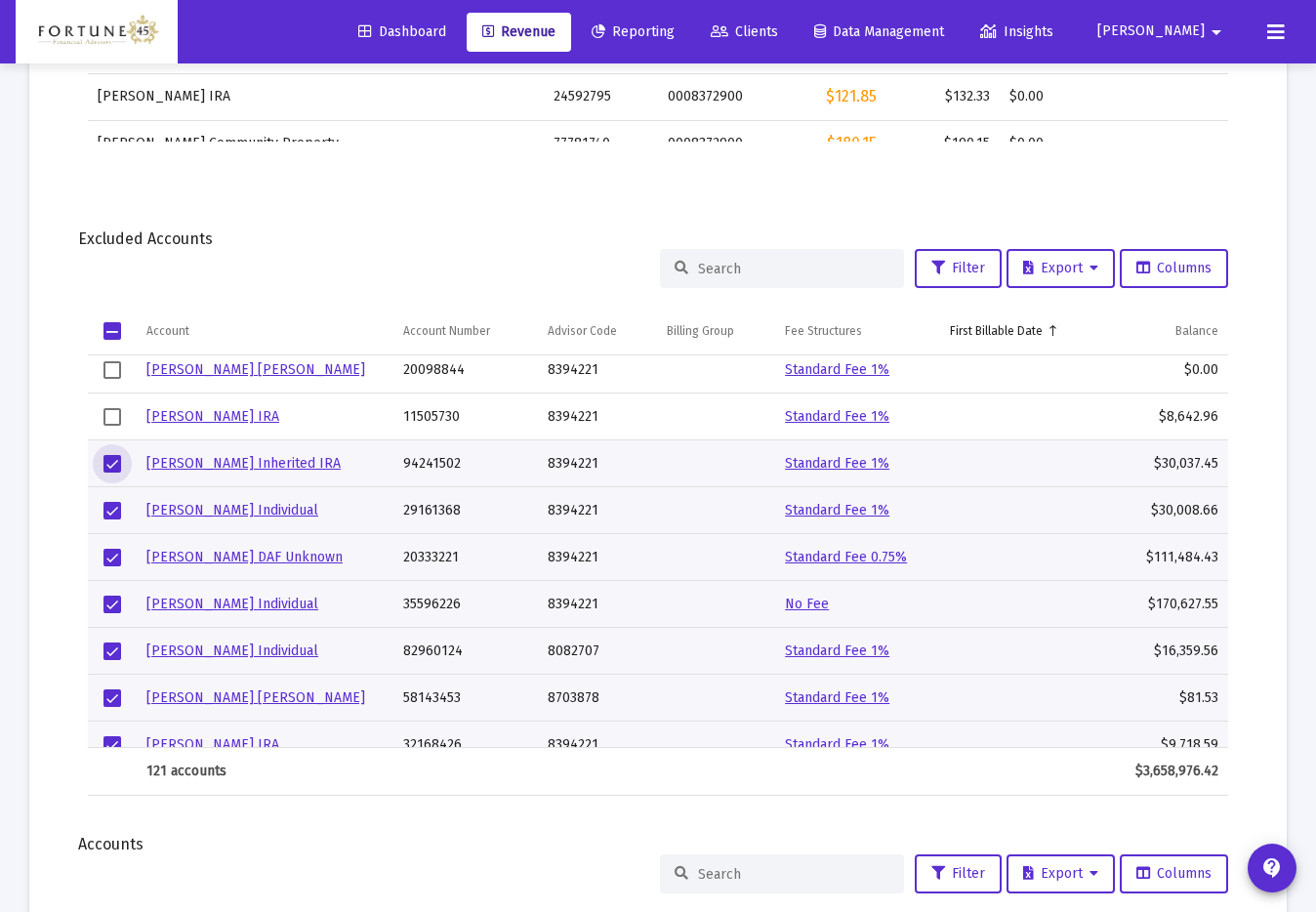 click 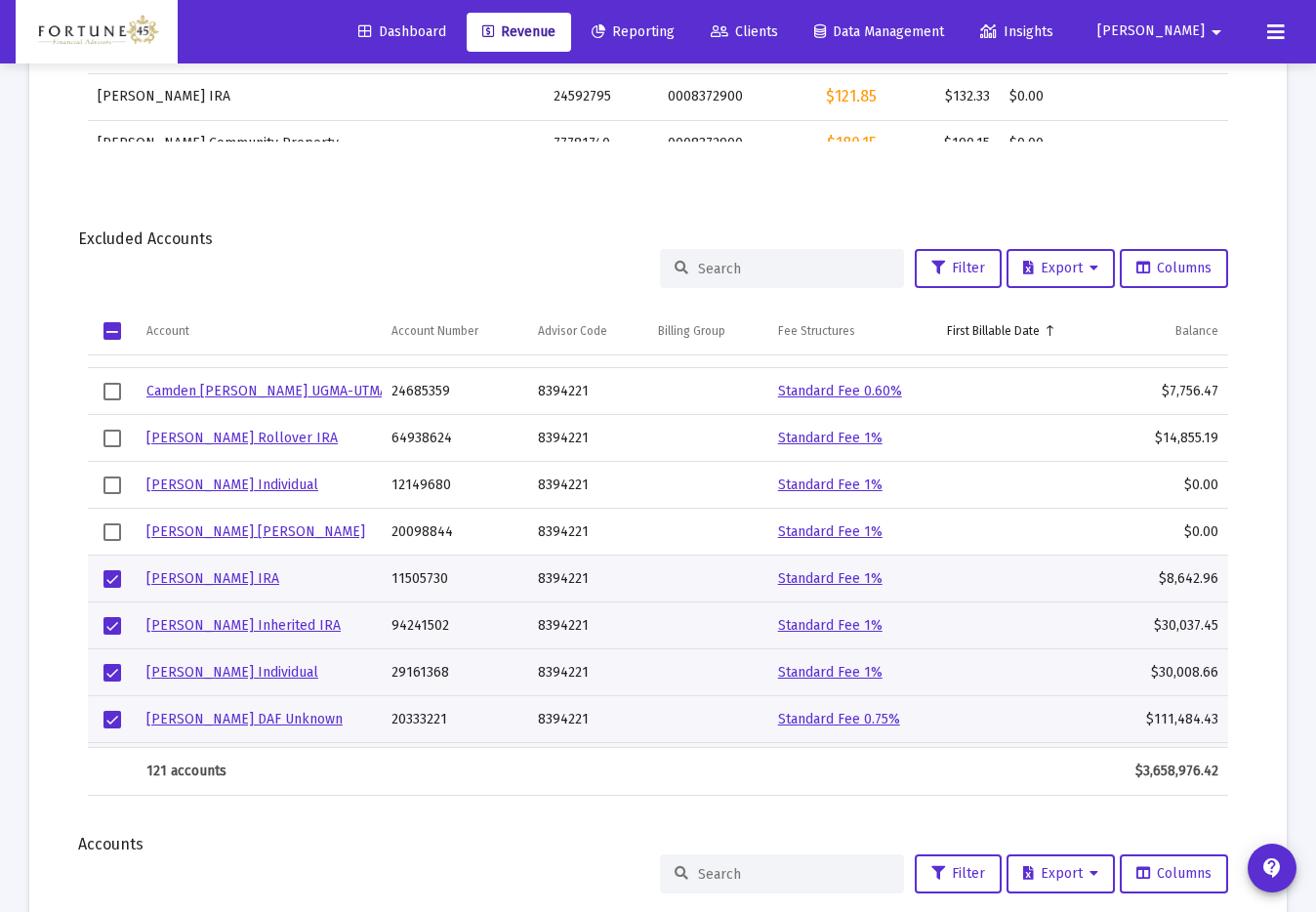 scroll, scrollTop: 3360, scrollLeft: 0, axis: vertical 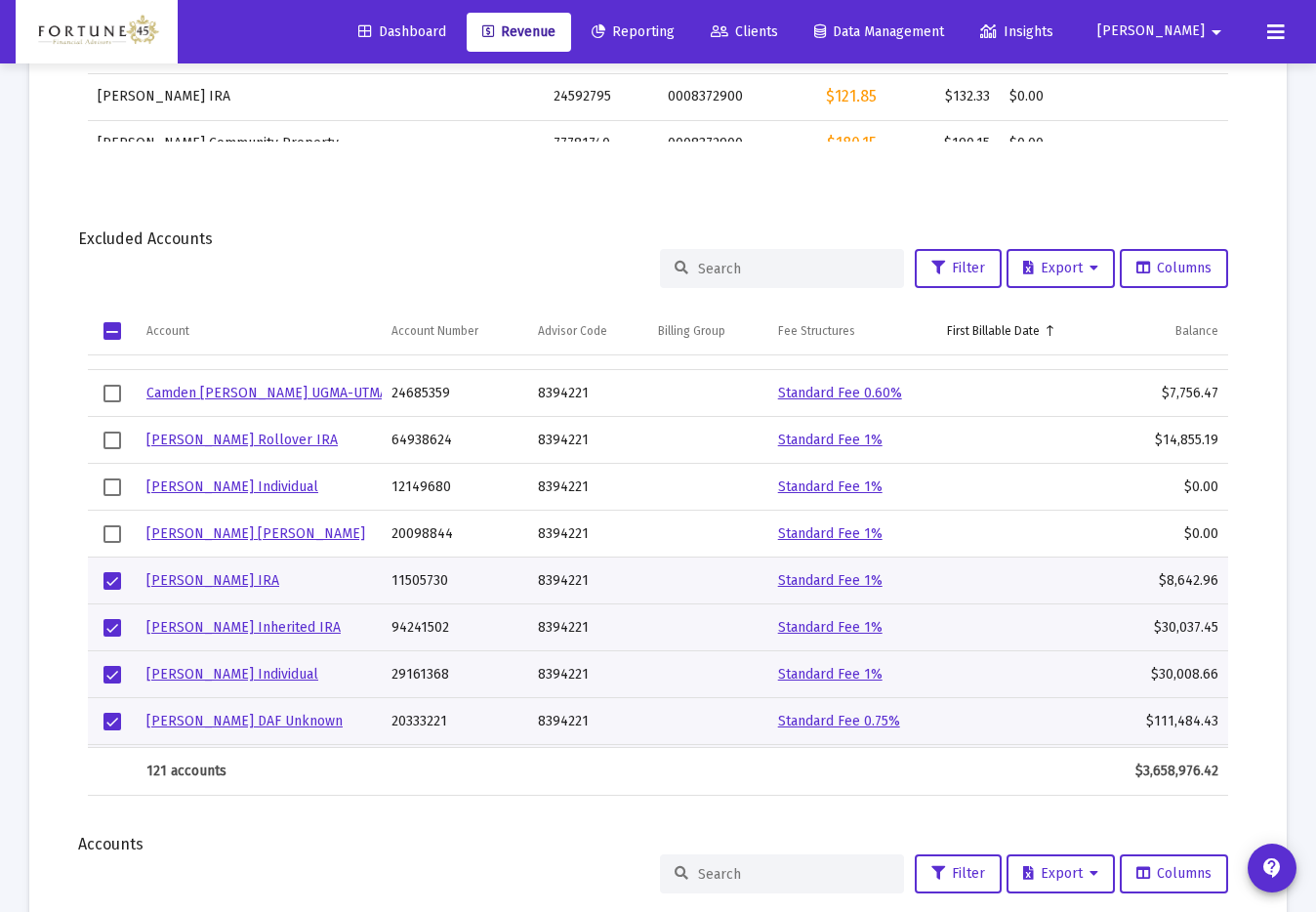 click 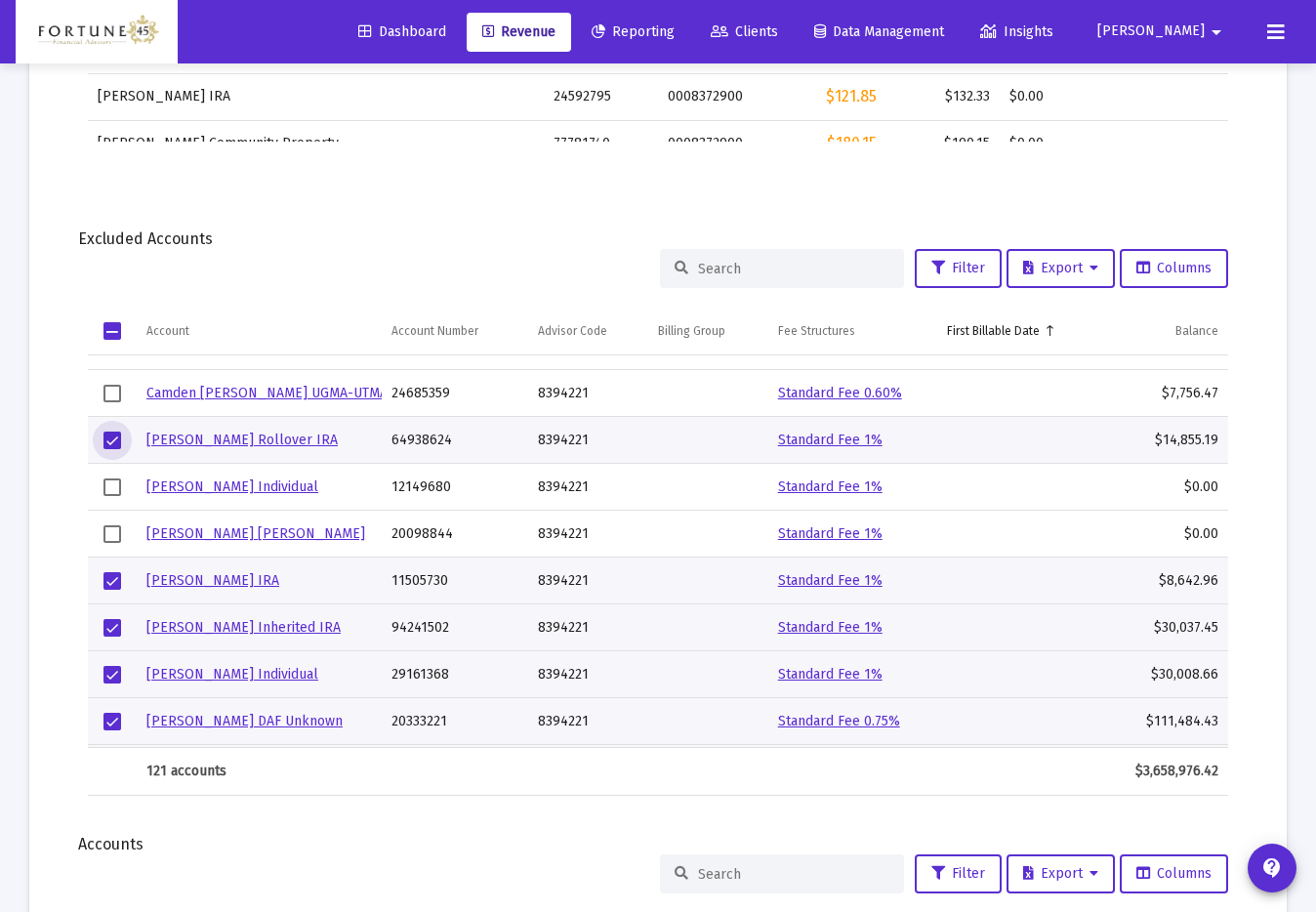 click 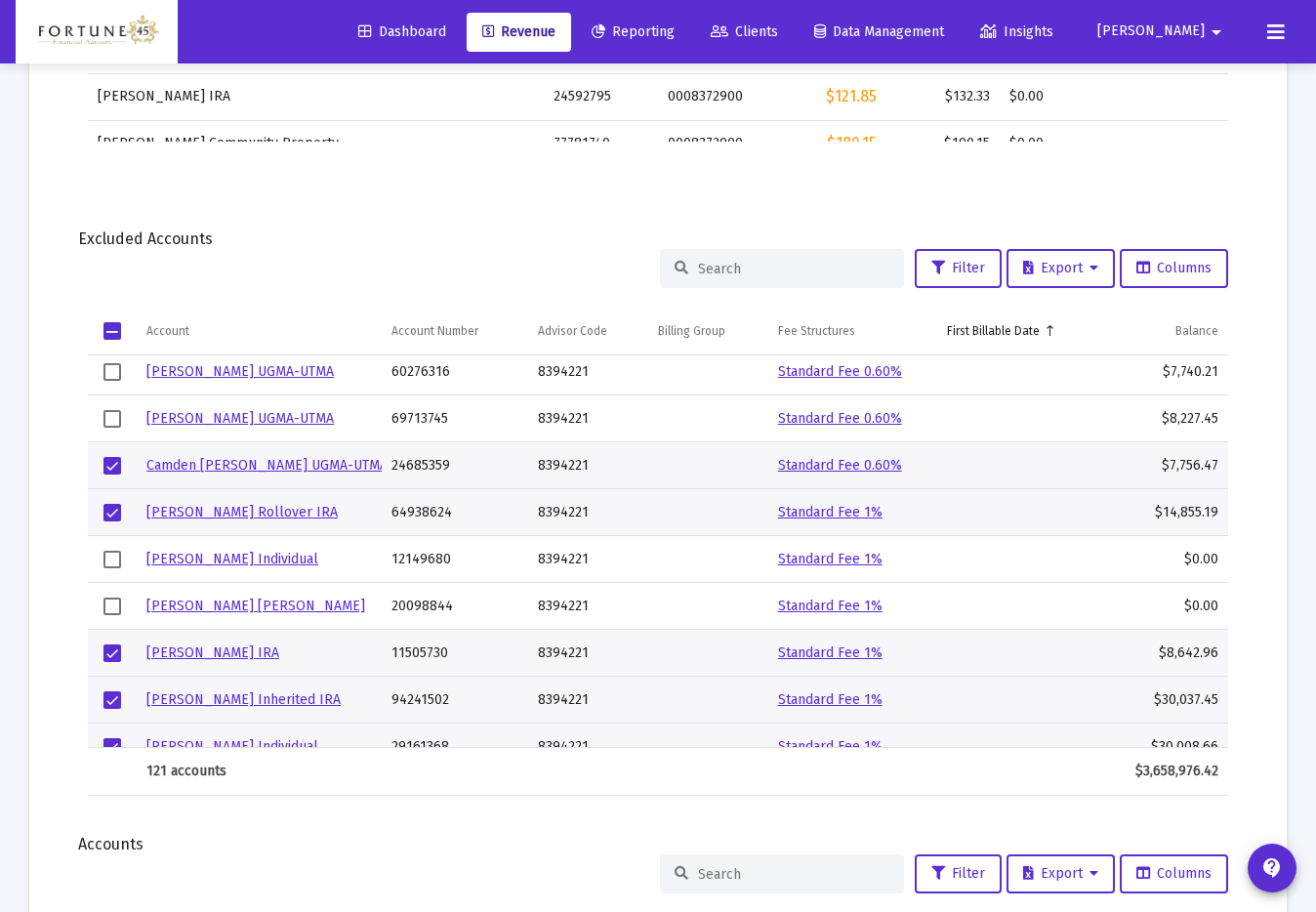 click 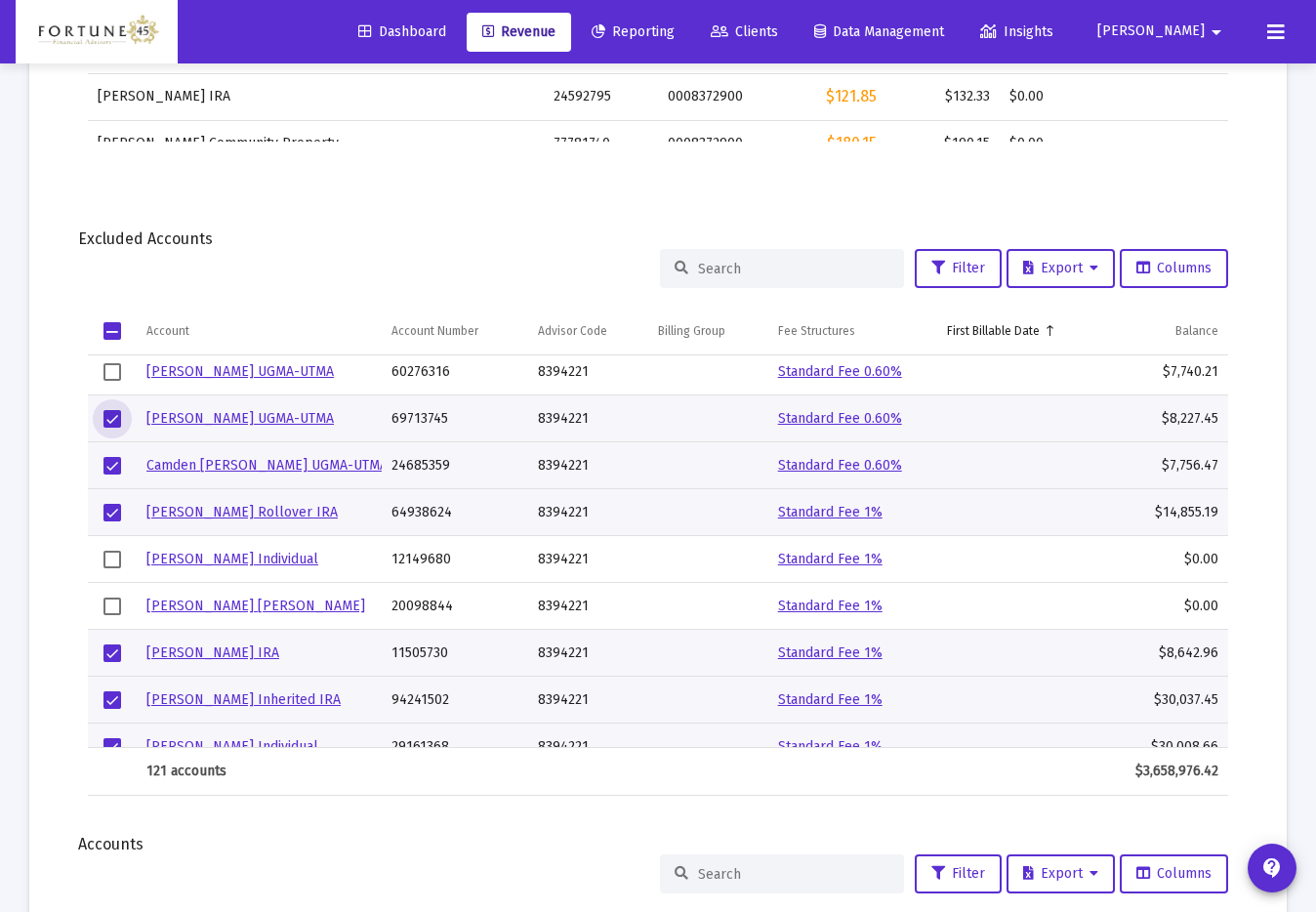 click 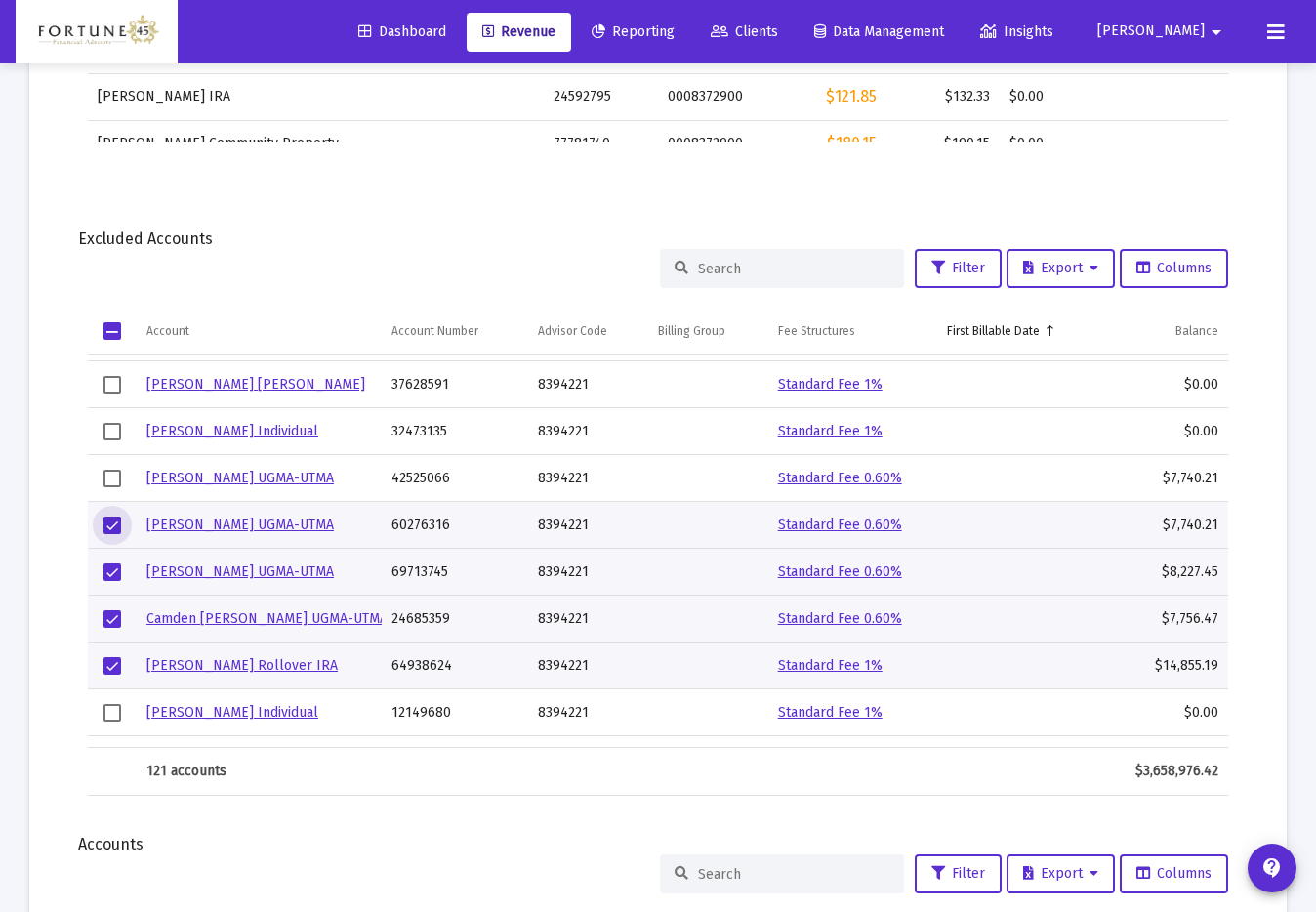 click 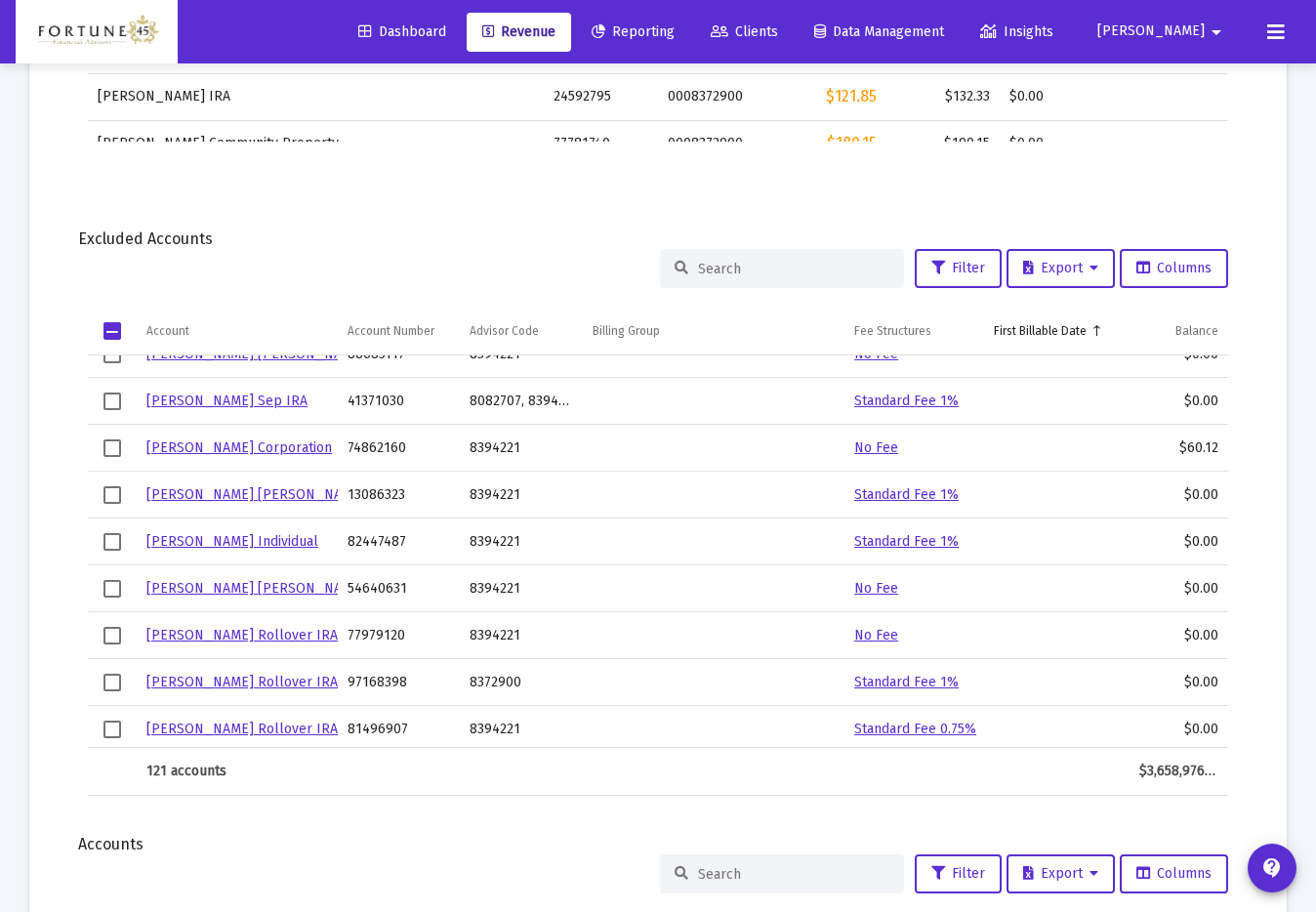 scroll, scrollTop: 1638, scrollLeft: 0, axis: vertical 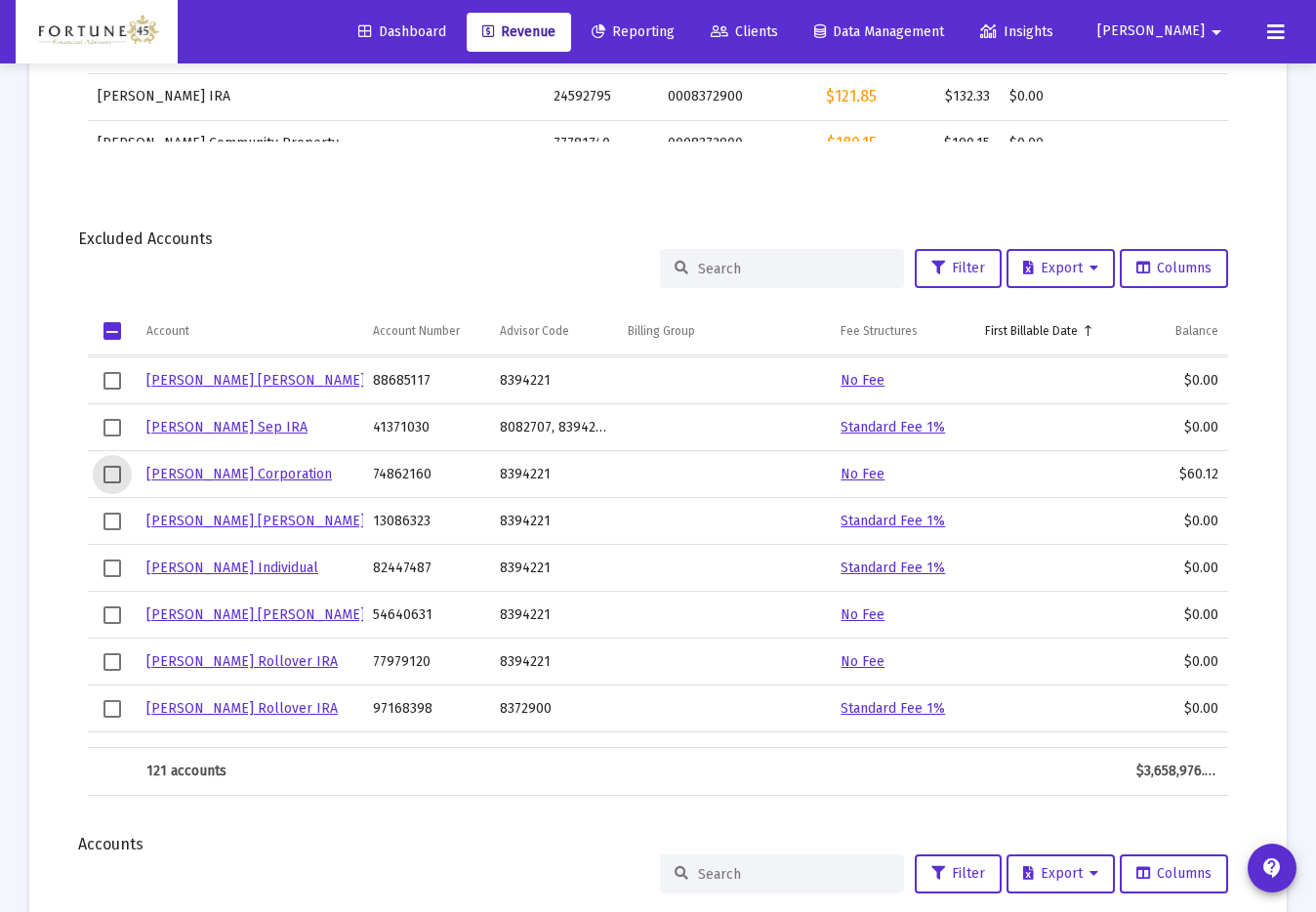 click 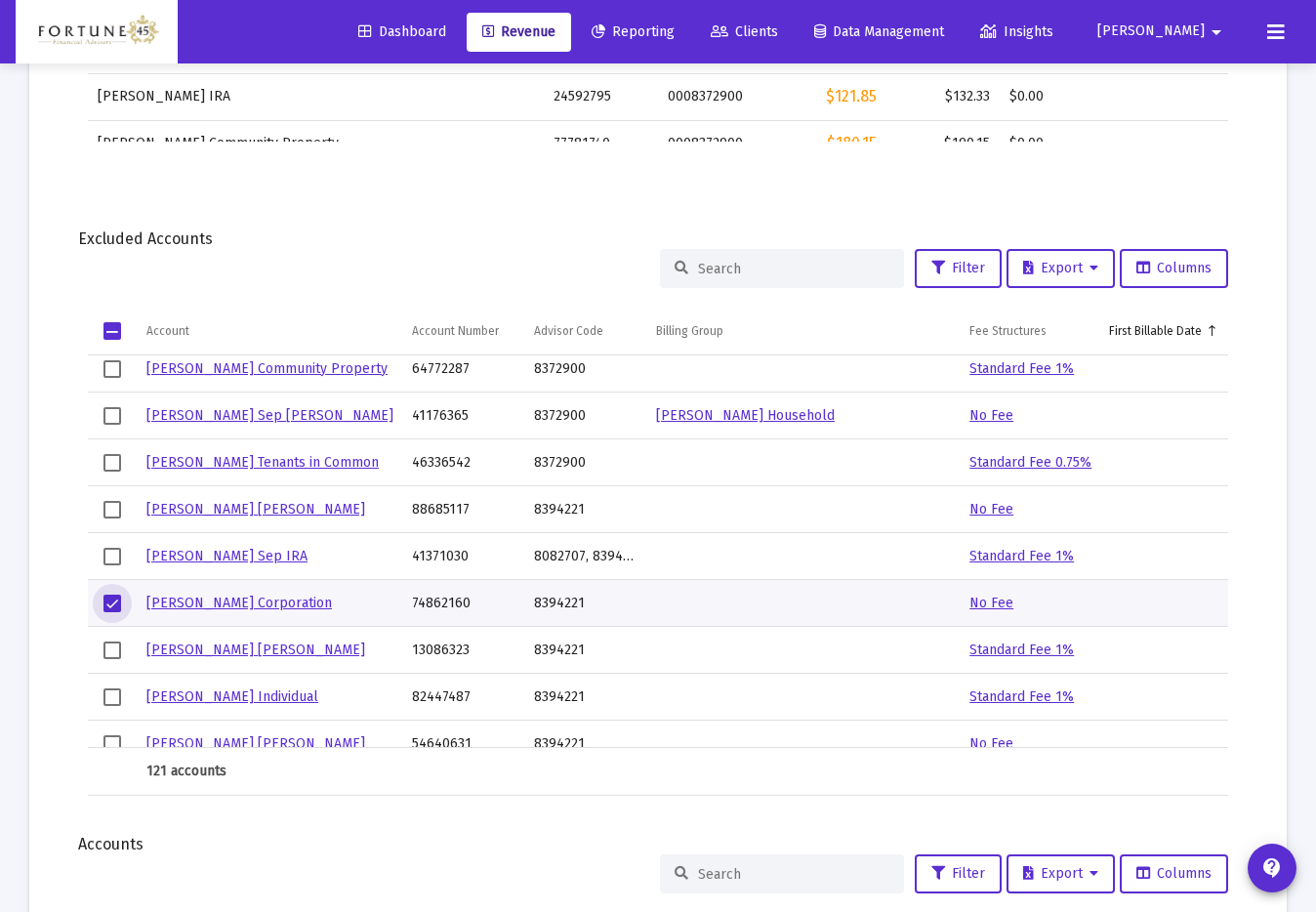 scroll, scrollTop: 1510, scrollLeft: 108, axis: both 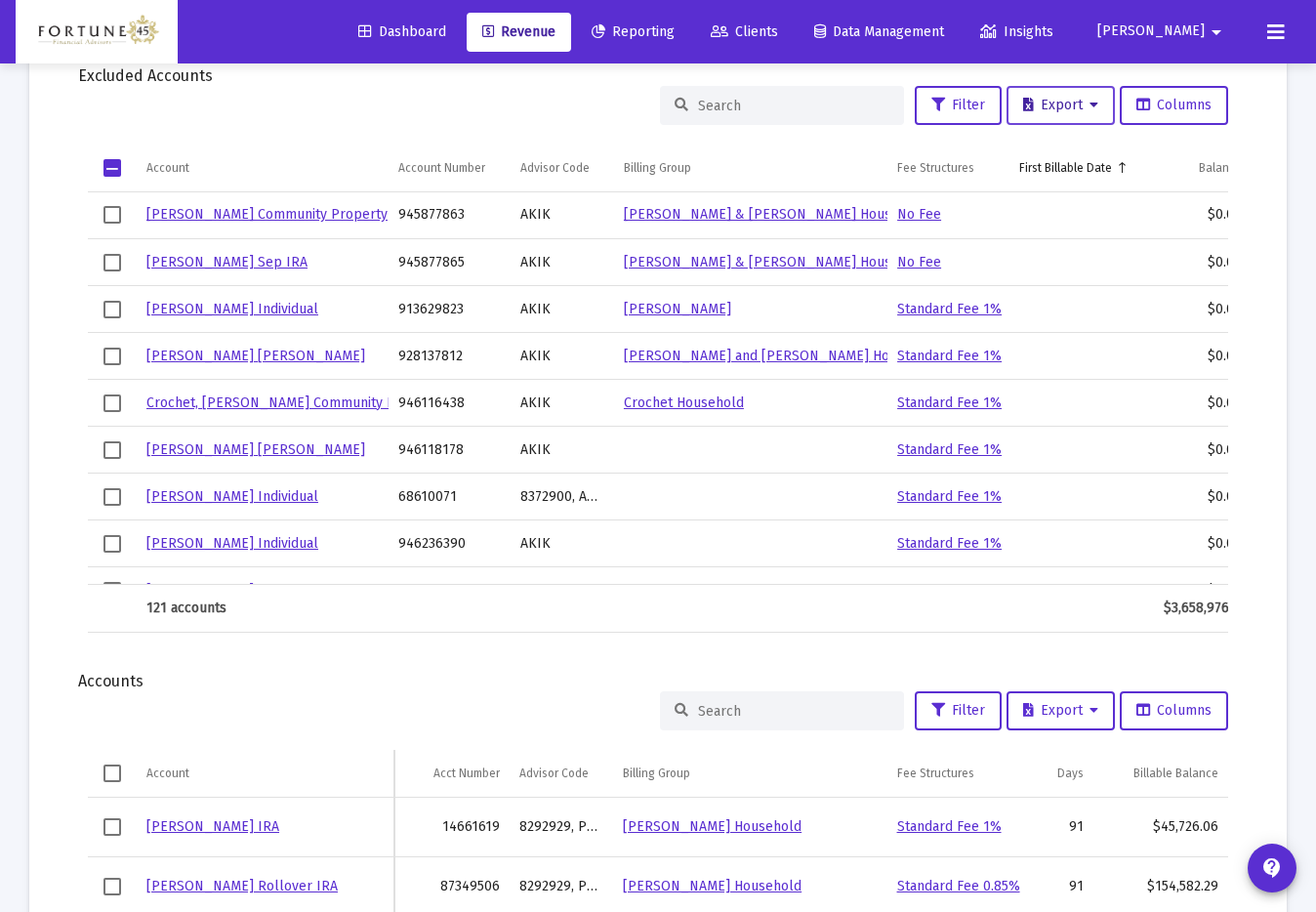 click on "Export" 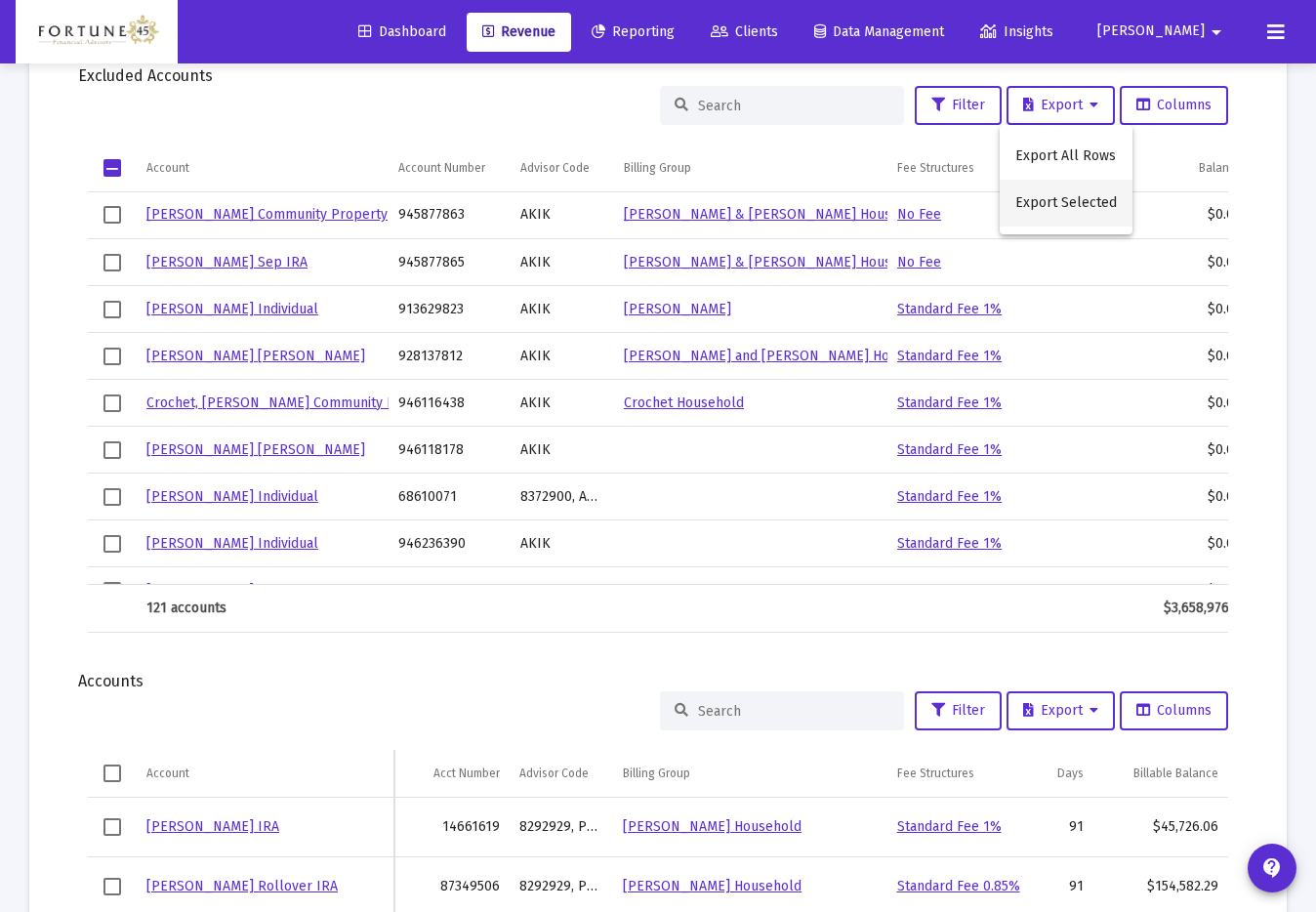 click on "Export Selected" at bounding box center [1066, 203] 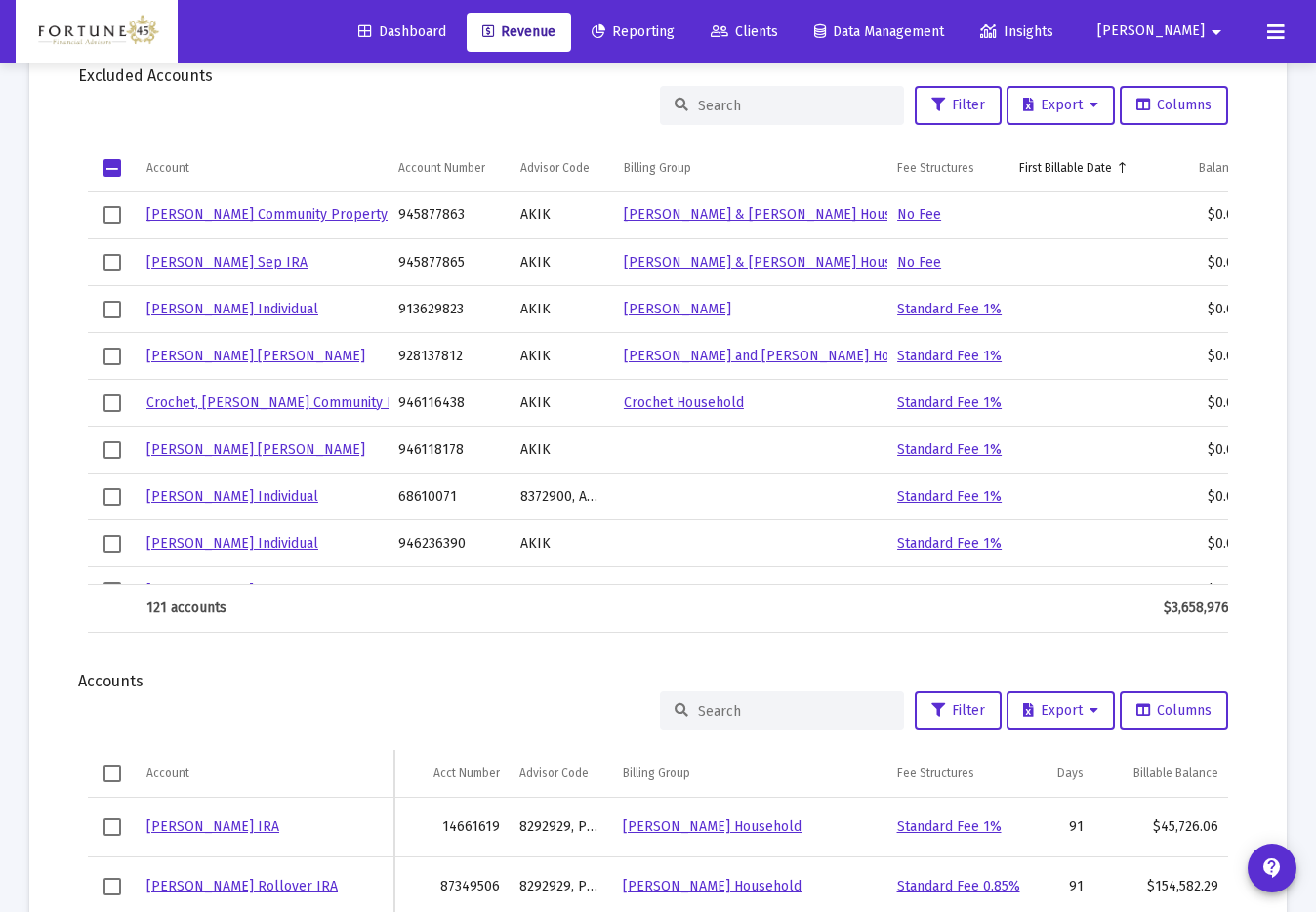 click 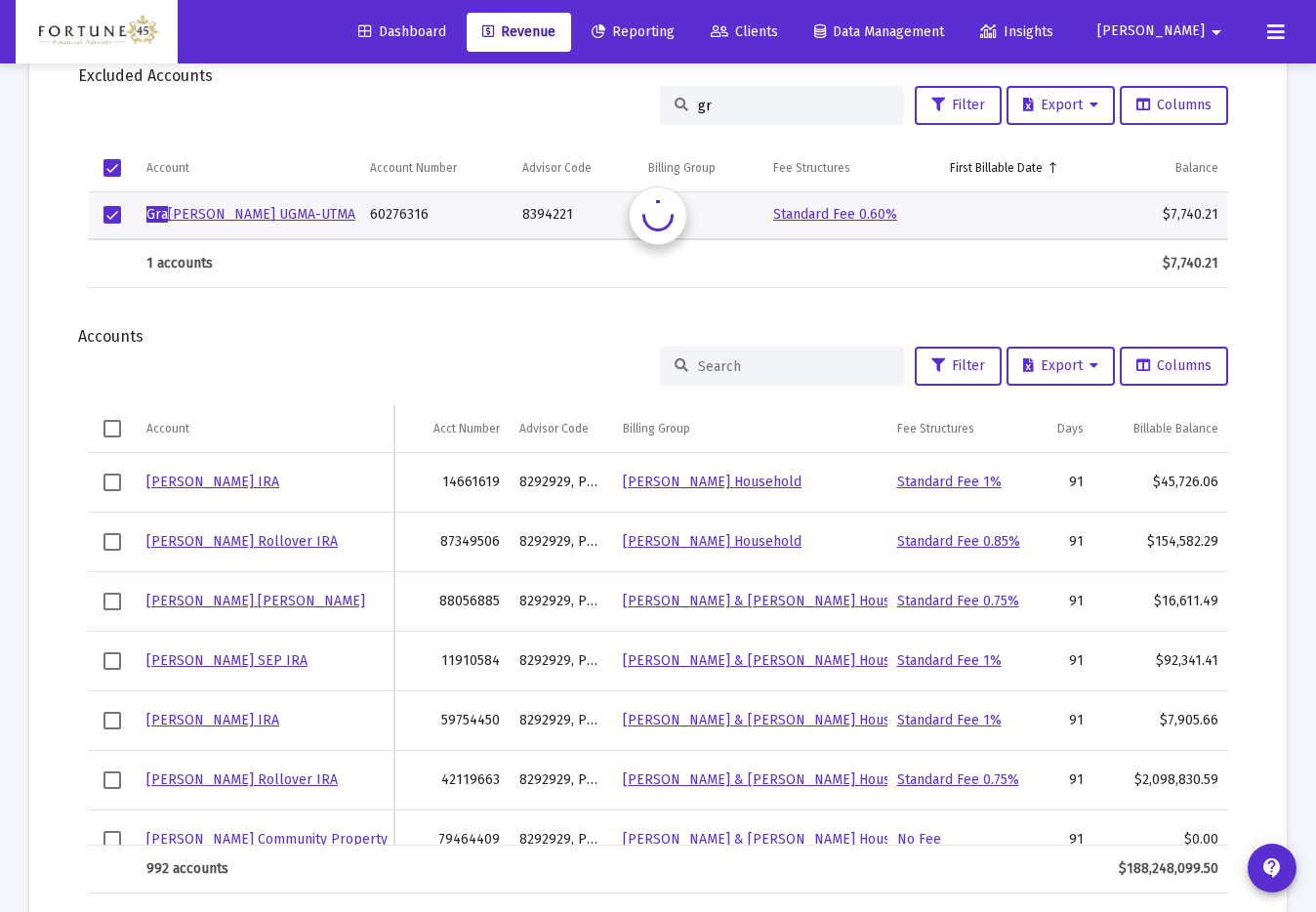 type on "g" 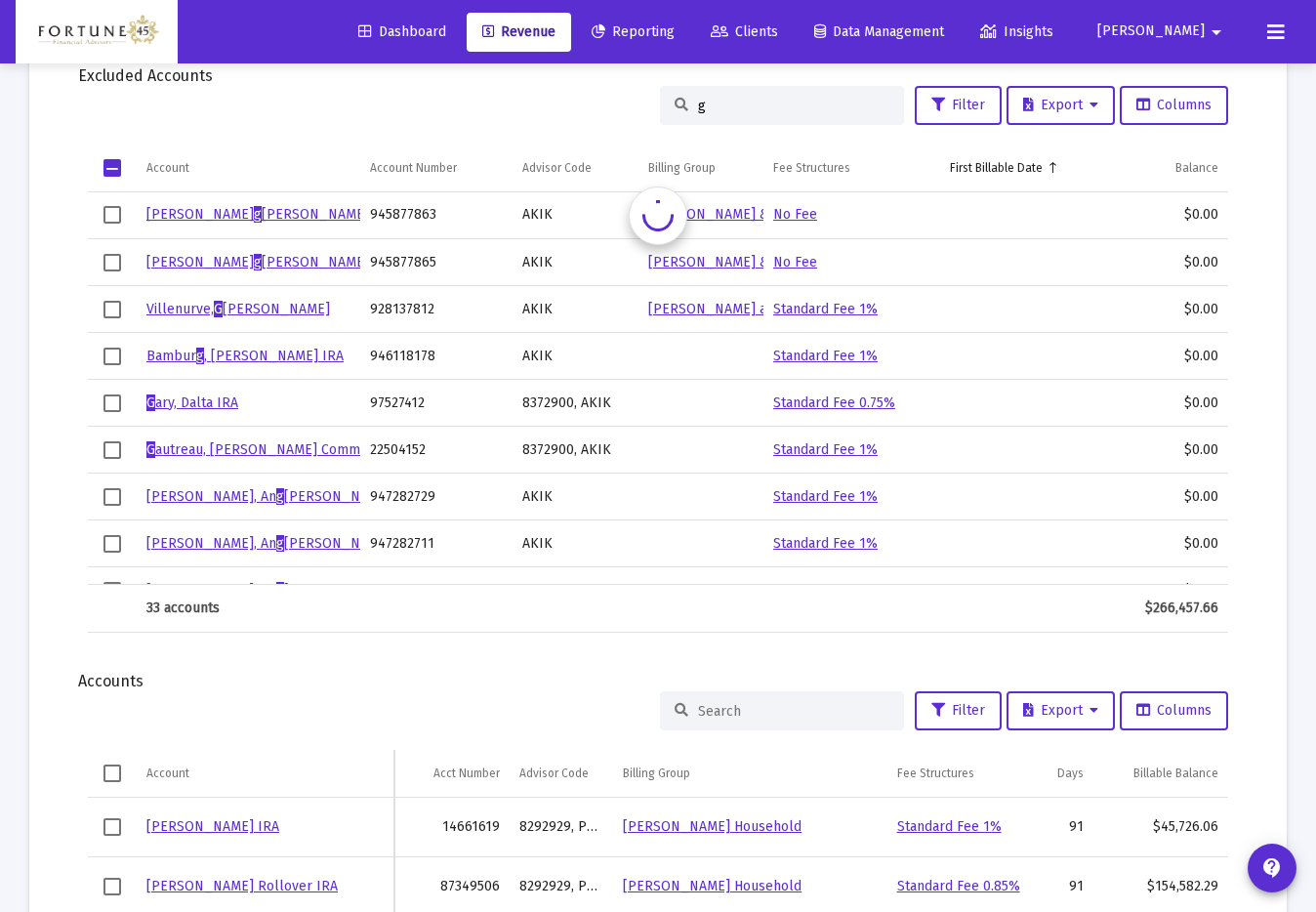 type 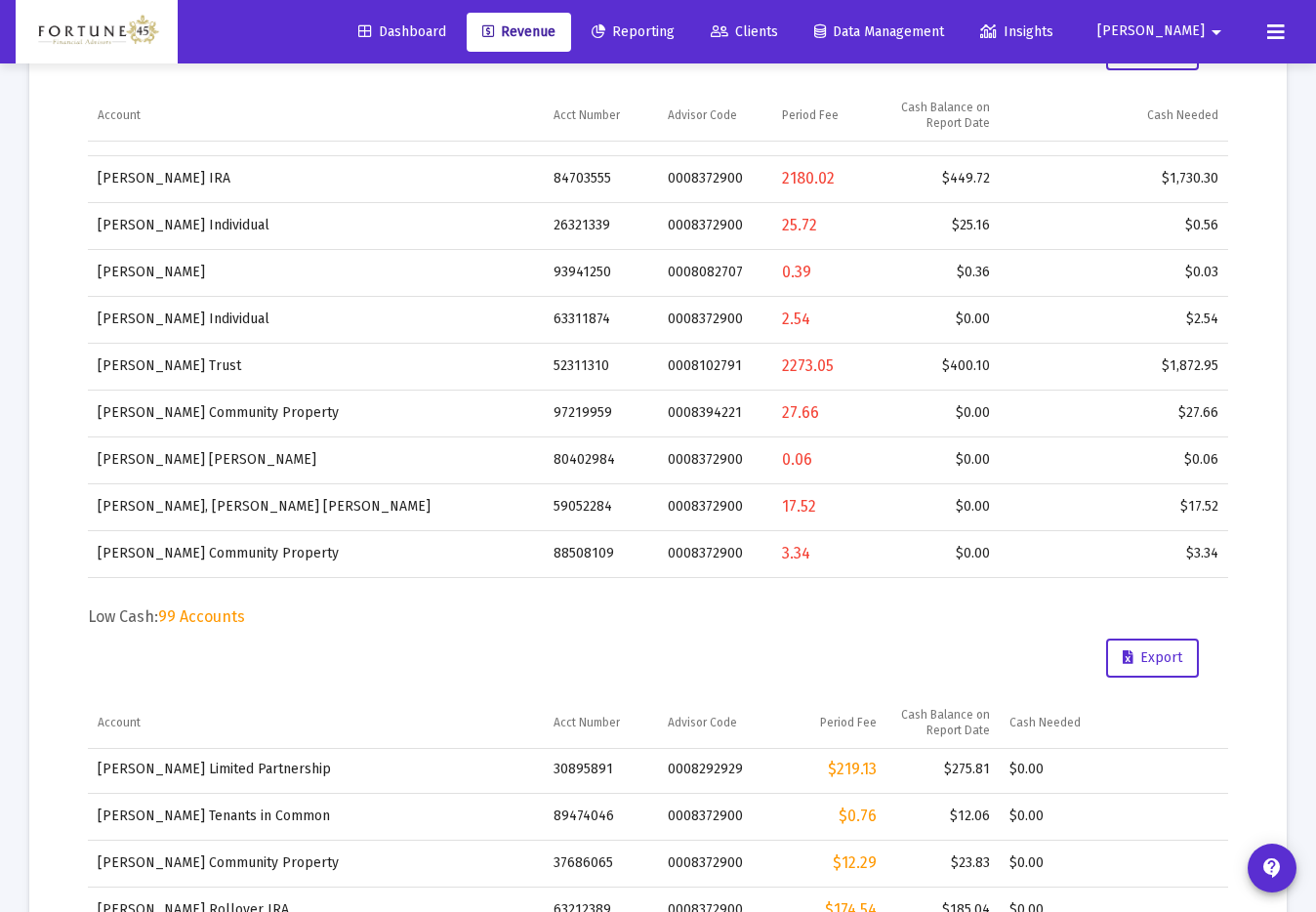 click 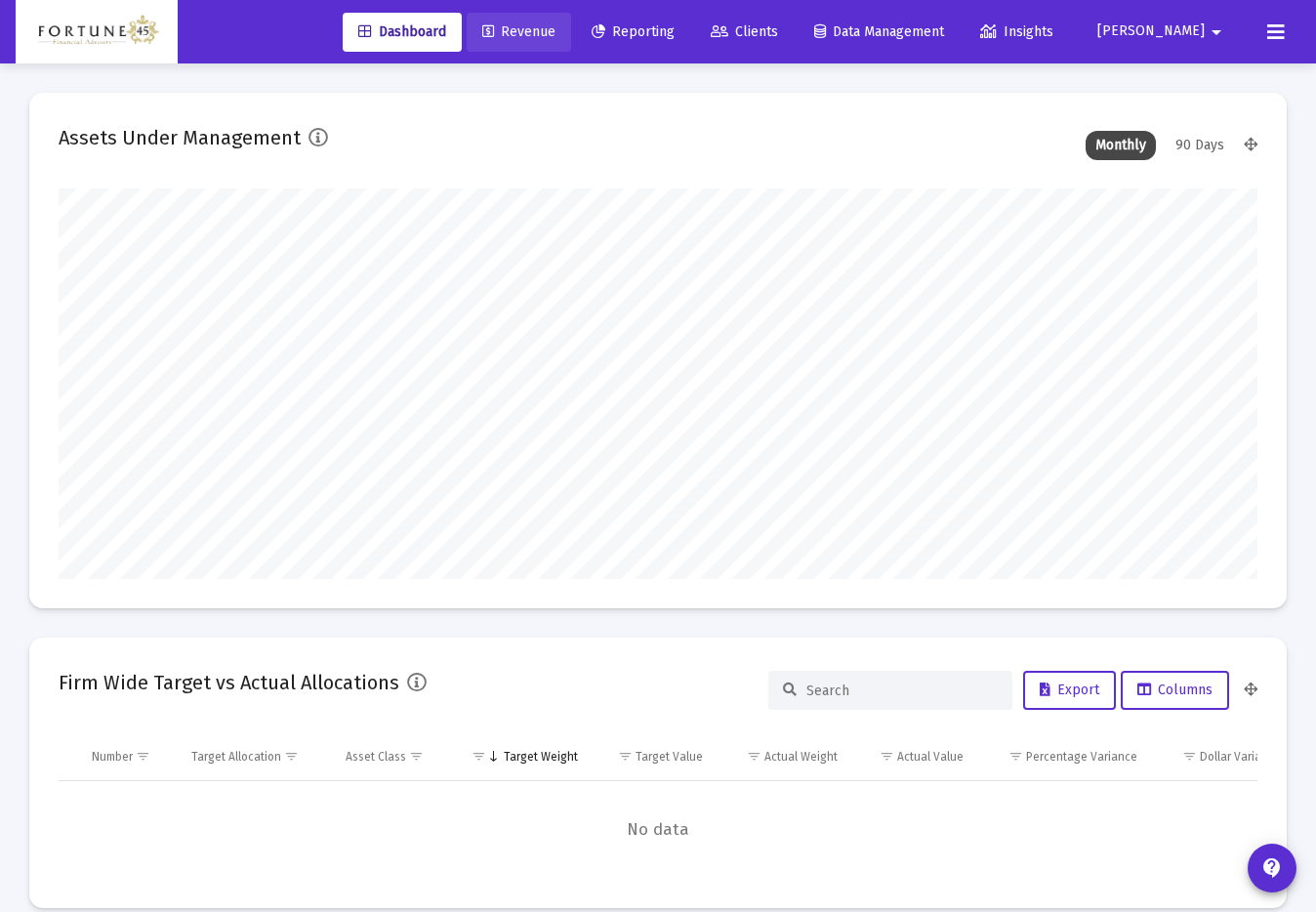 click on "Revenue" 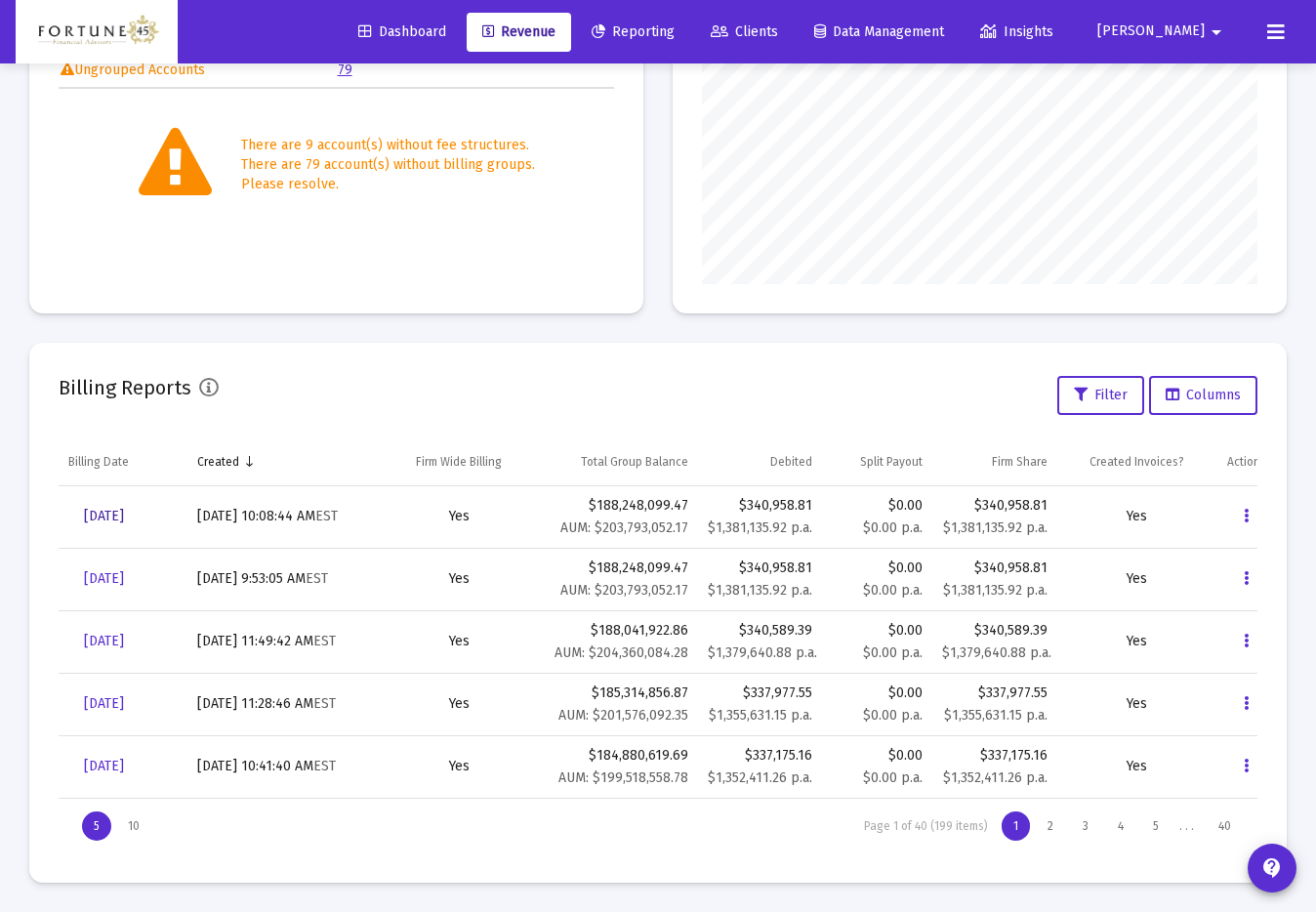 click on "[DATE]" at bounding box center [103, 516] 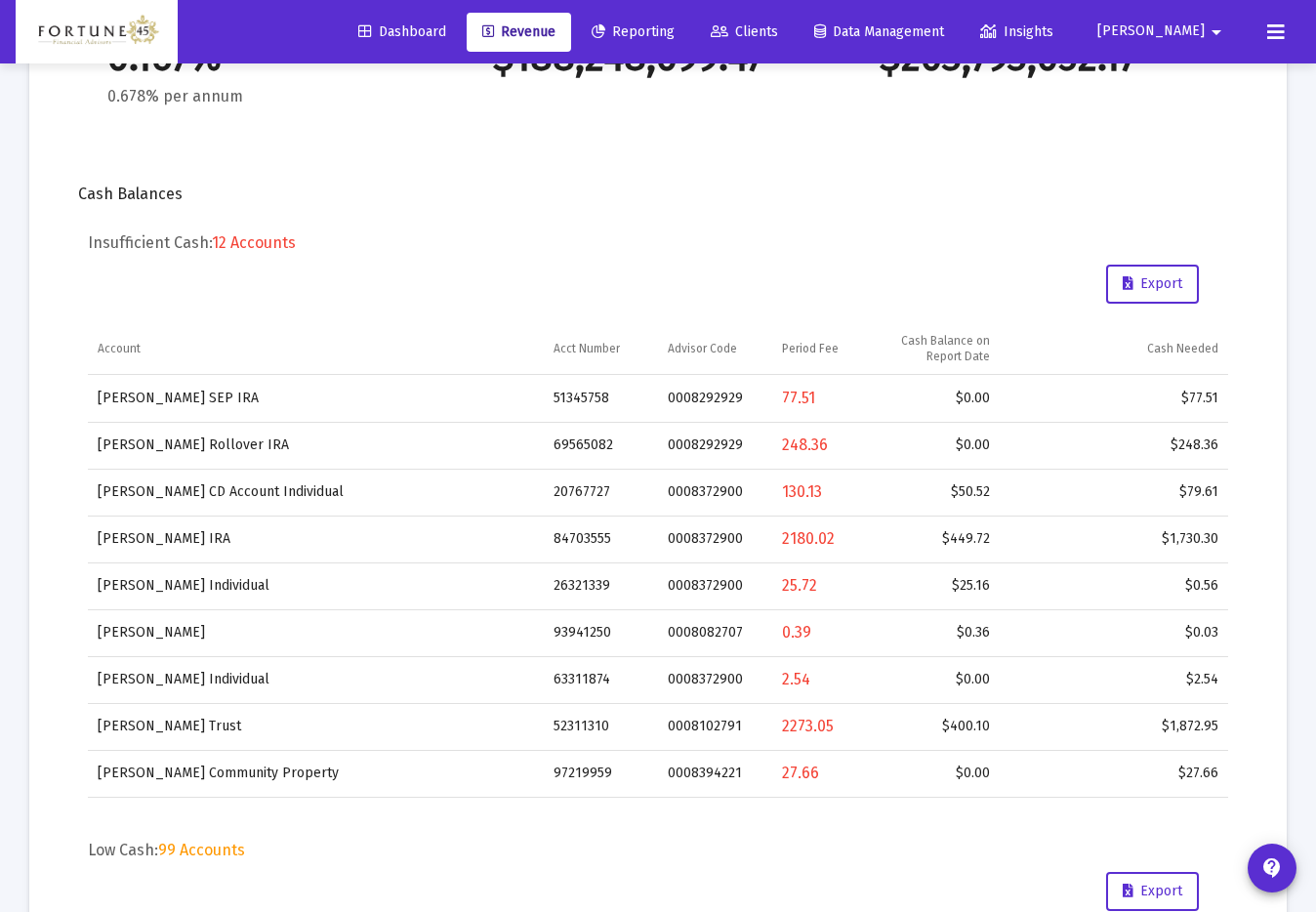 scroll, scrollTop: 589, scrollLeft: 0, axis: vertical 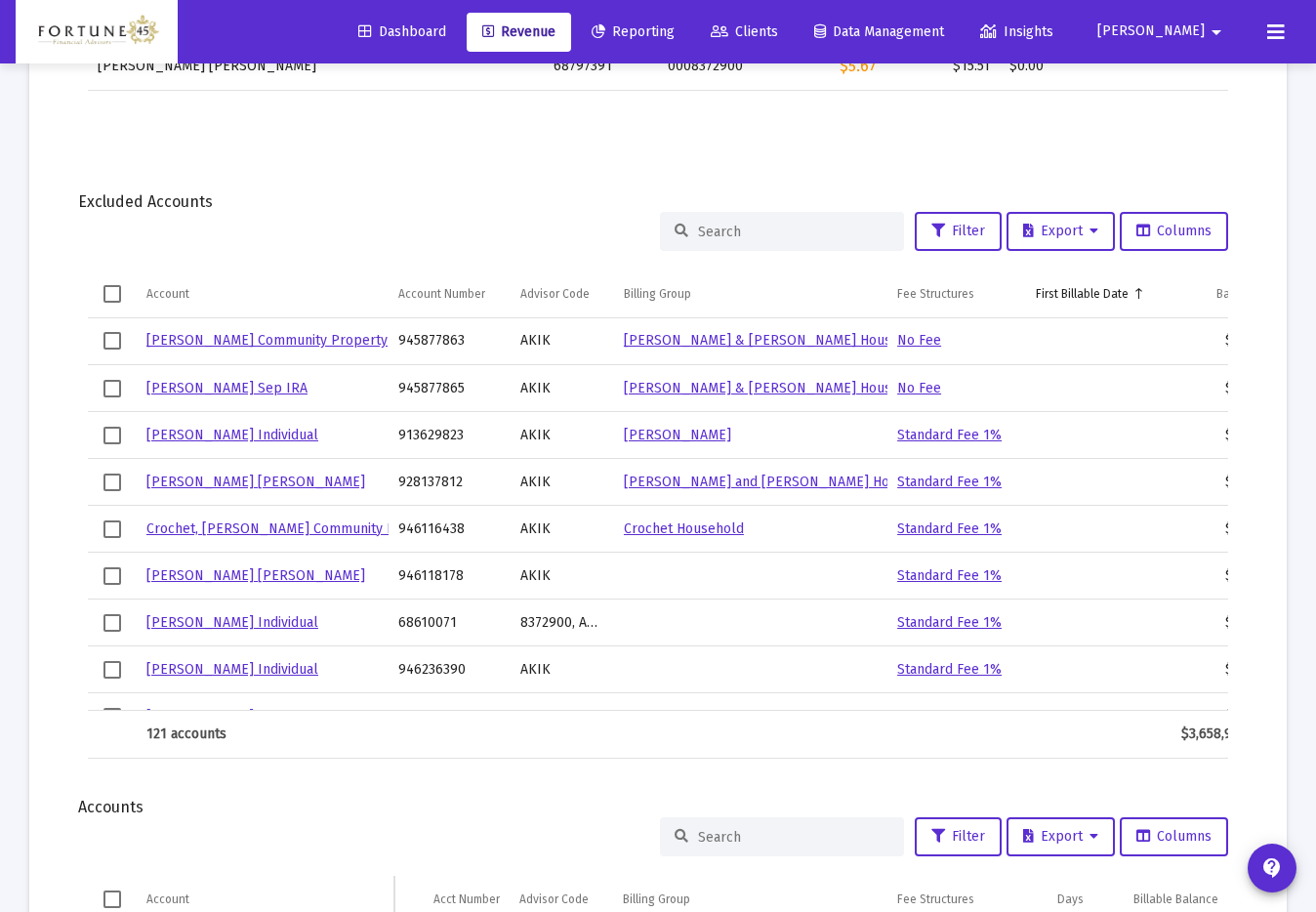 click 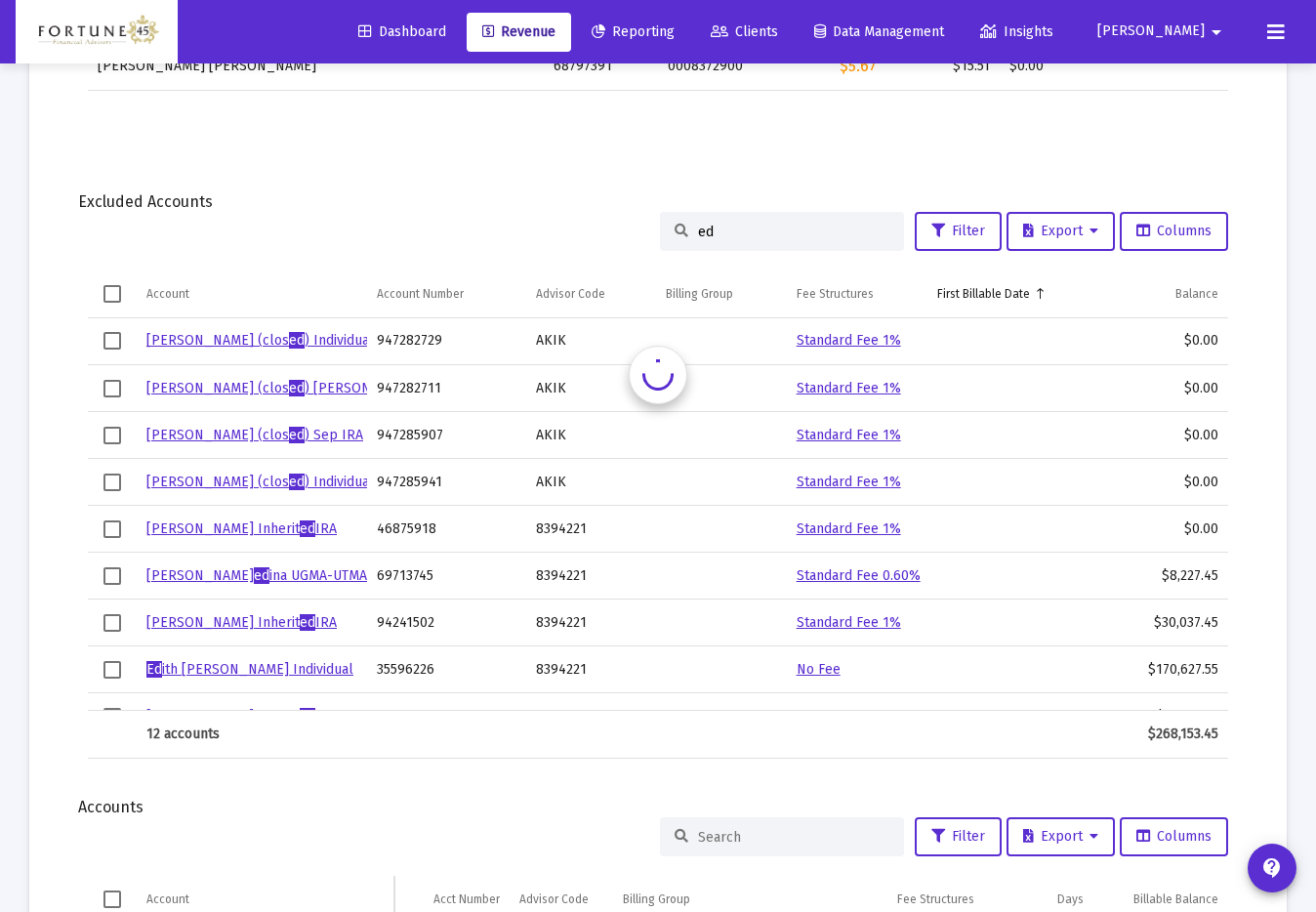 type on "e" 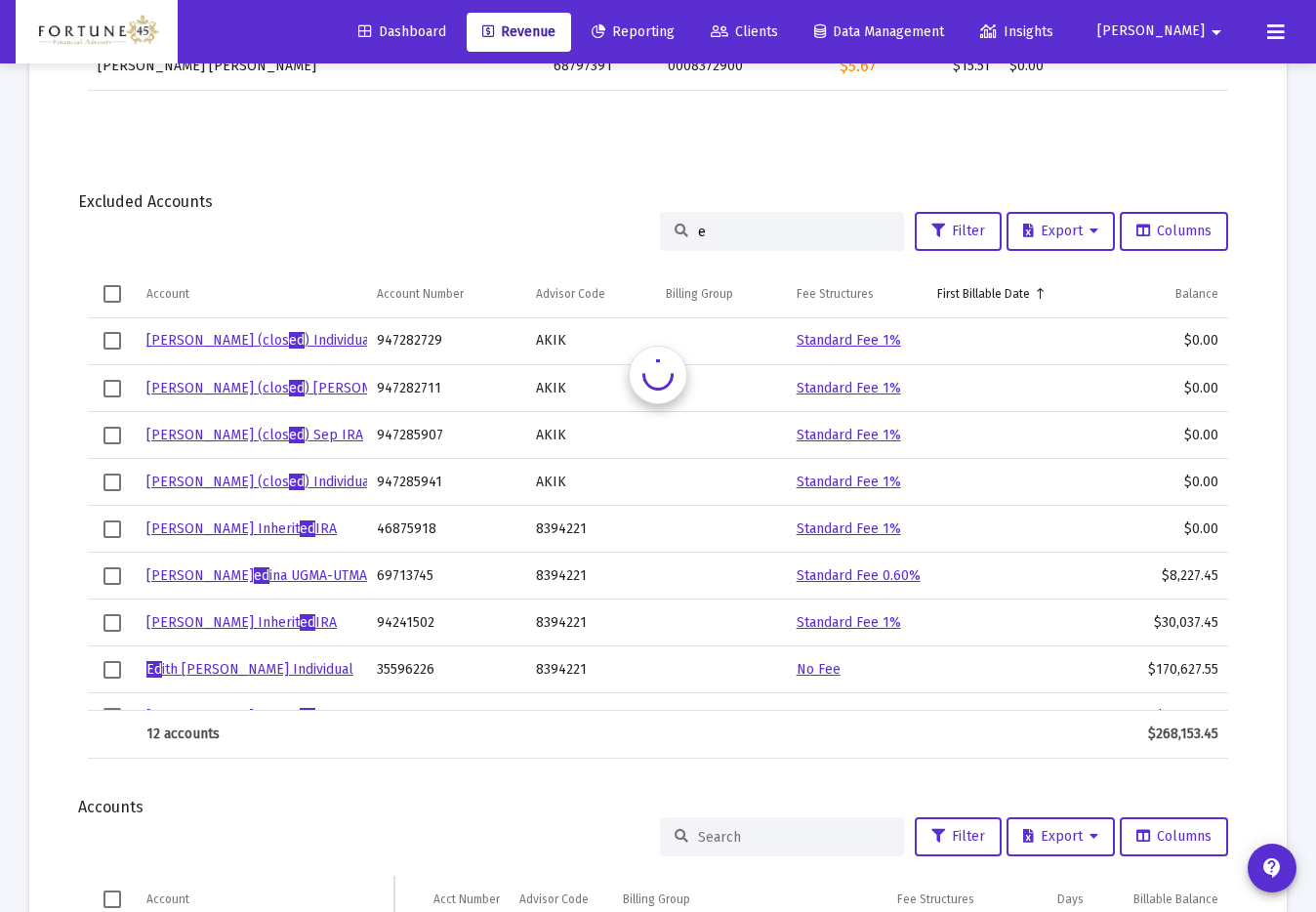 type 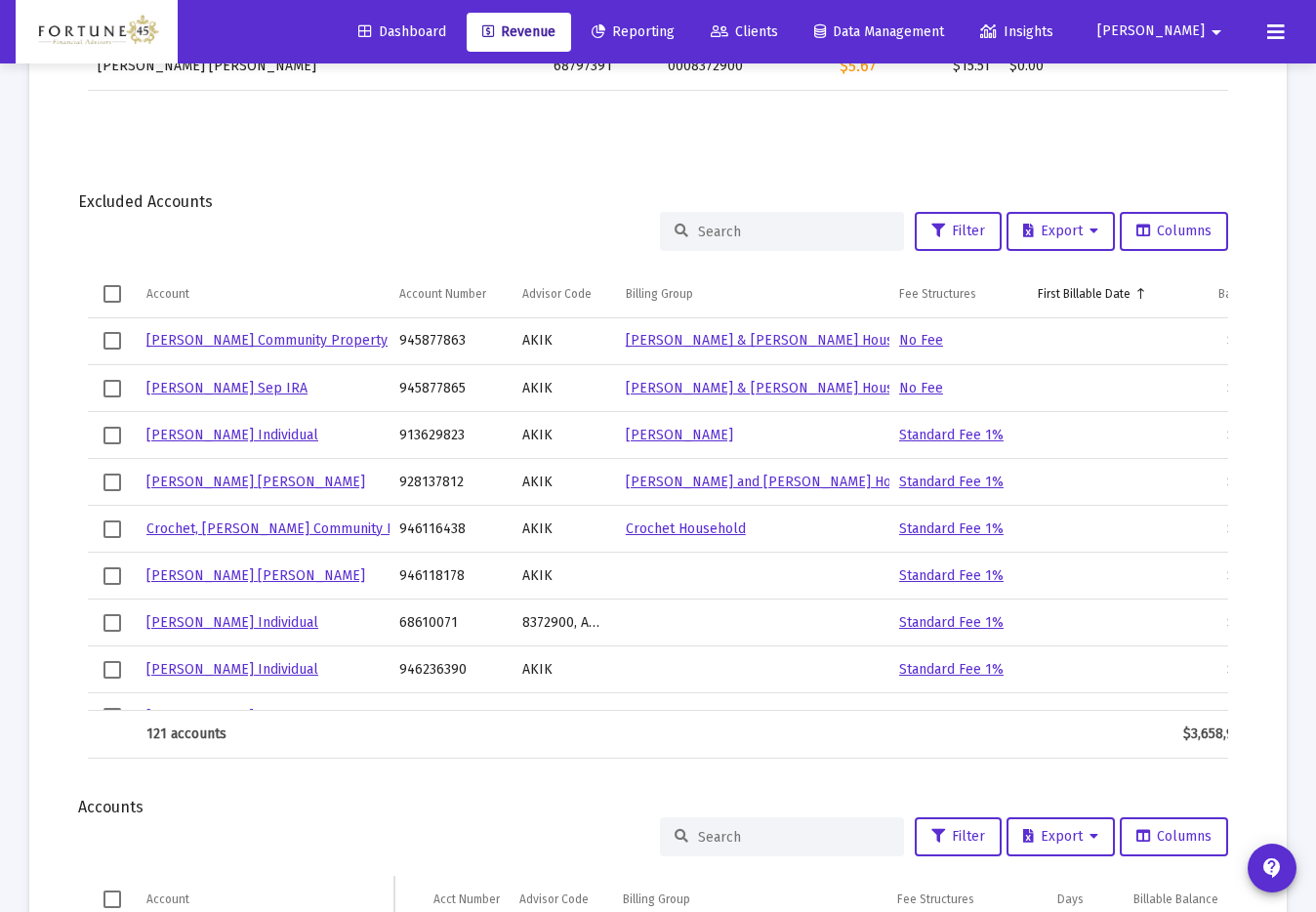 scroll, scrollTop: 123, scrollLeft: 0, axis: vertical 